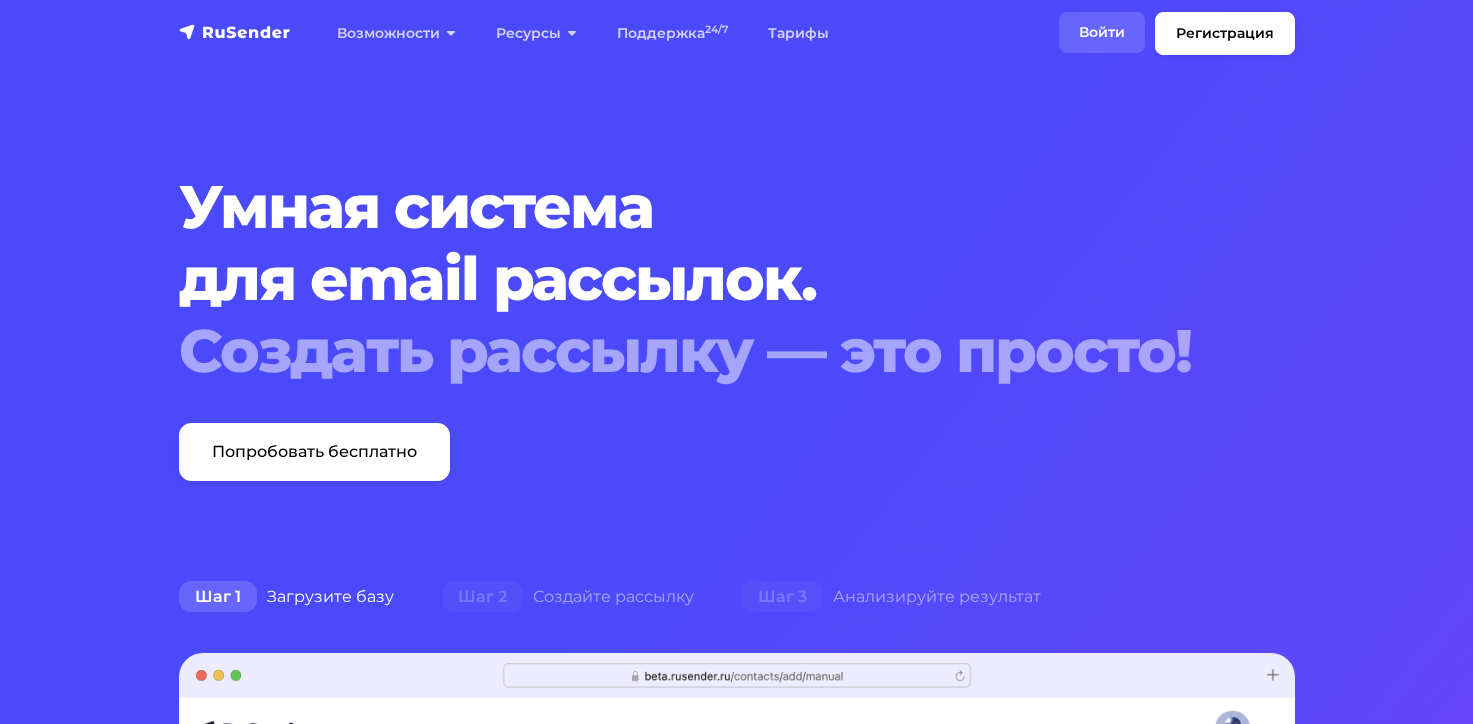 scroll, scrollTop: 0, scrollLeft: 0, axis: both 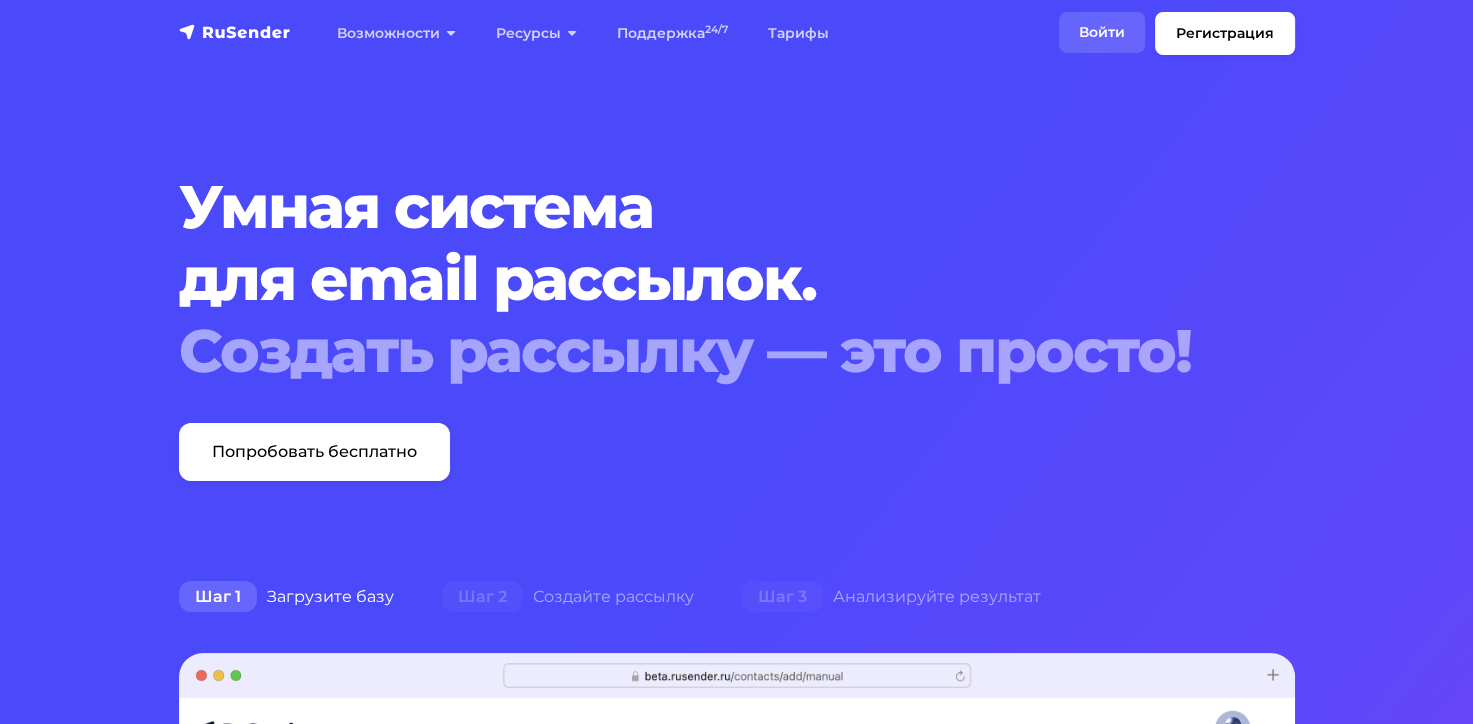 click on "Войти" at bounding box center [1102, 32] 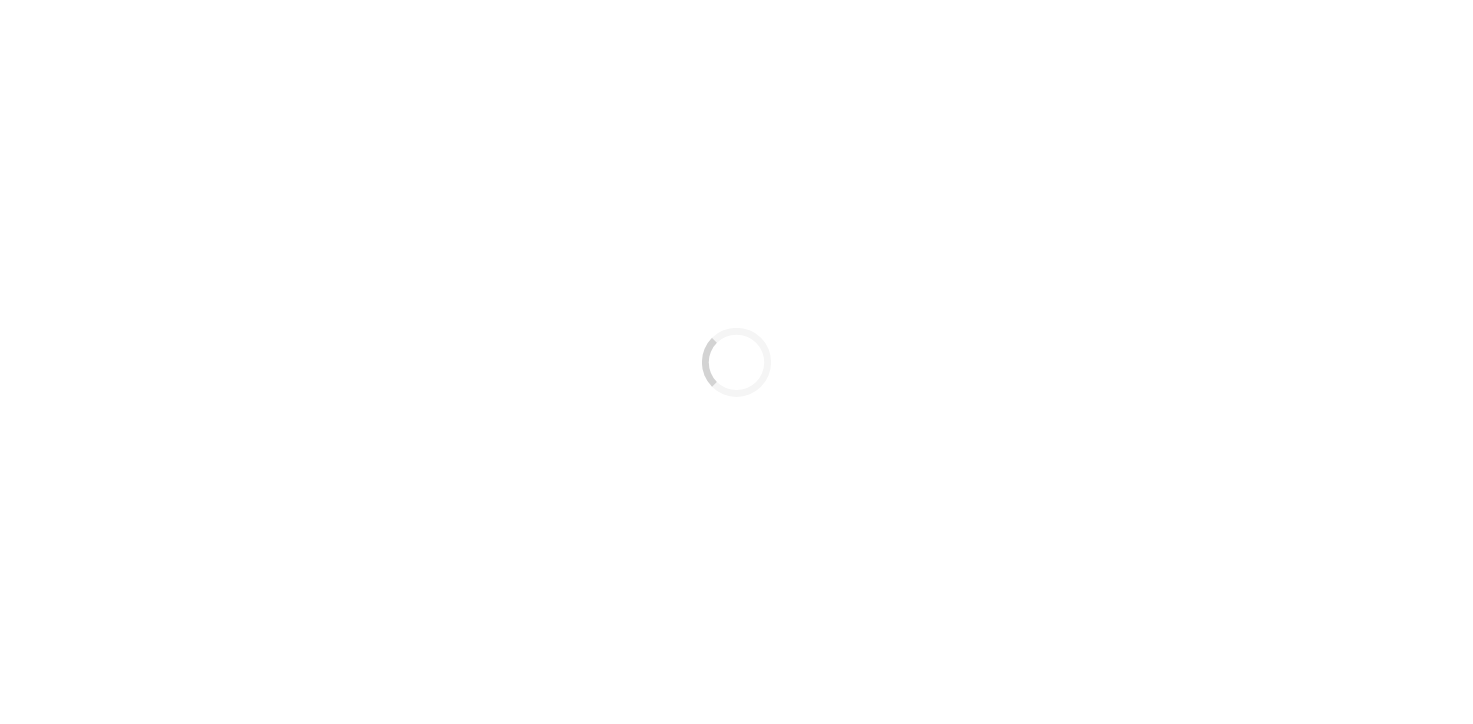 scroll, scrollTop: 0, scrollLeft: 0, axis: both 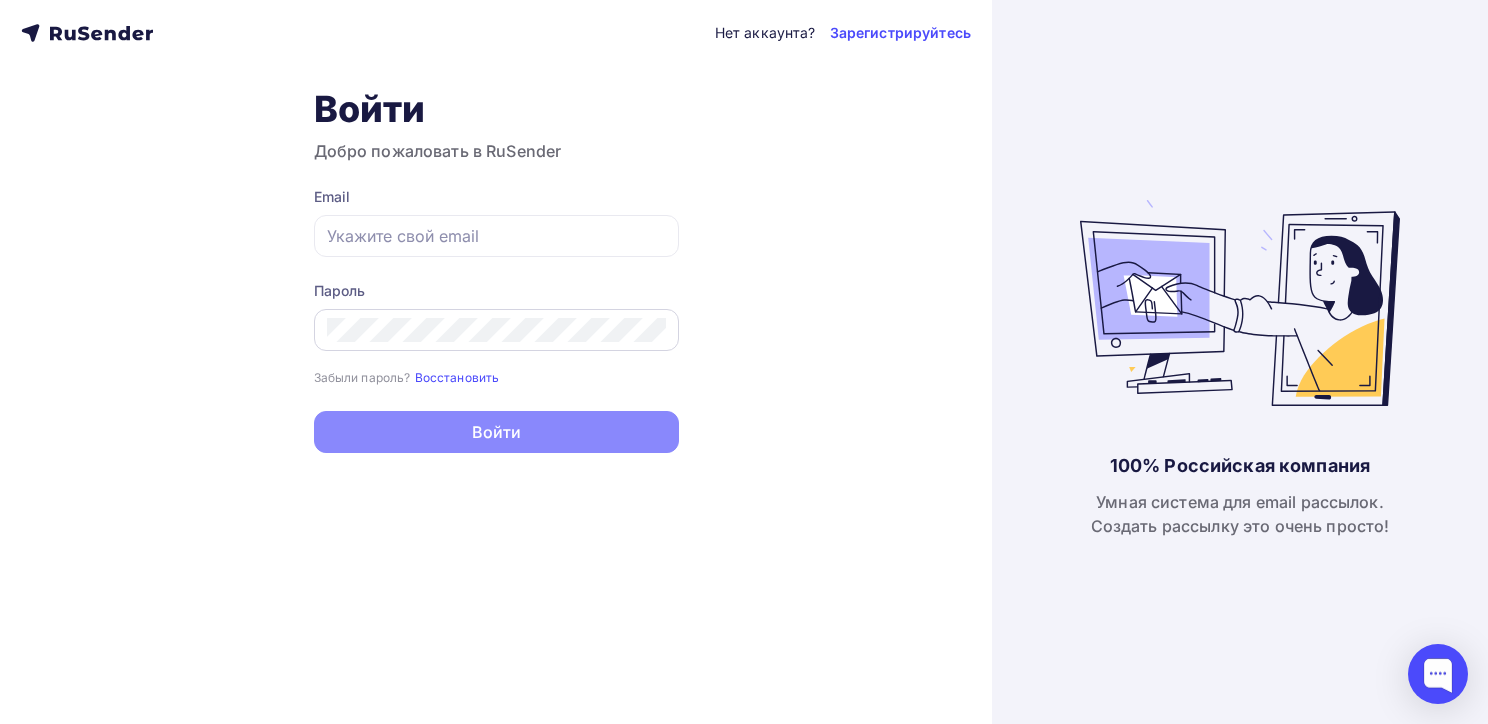 type on "msk-pr@[EXAMPLE.COM]" 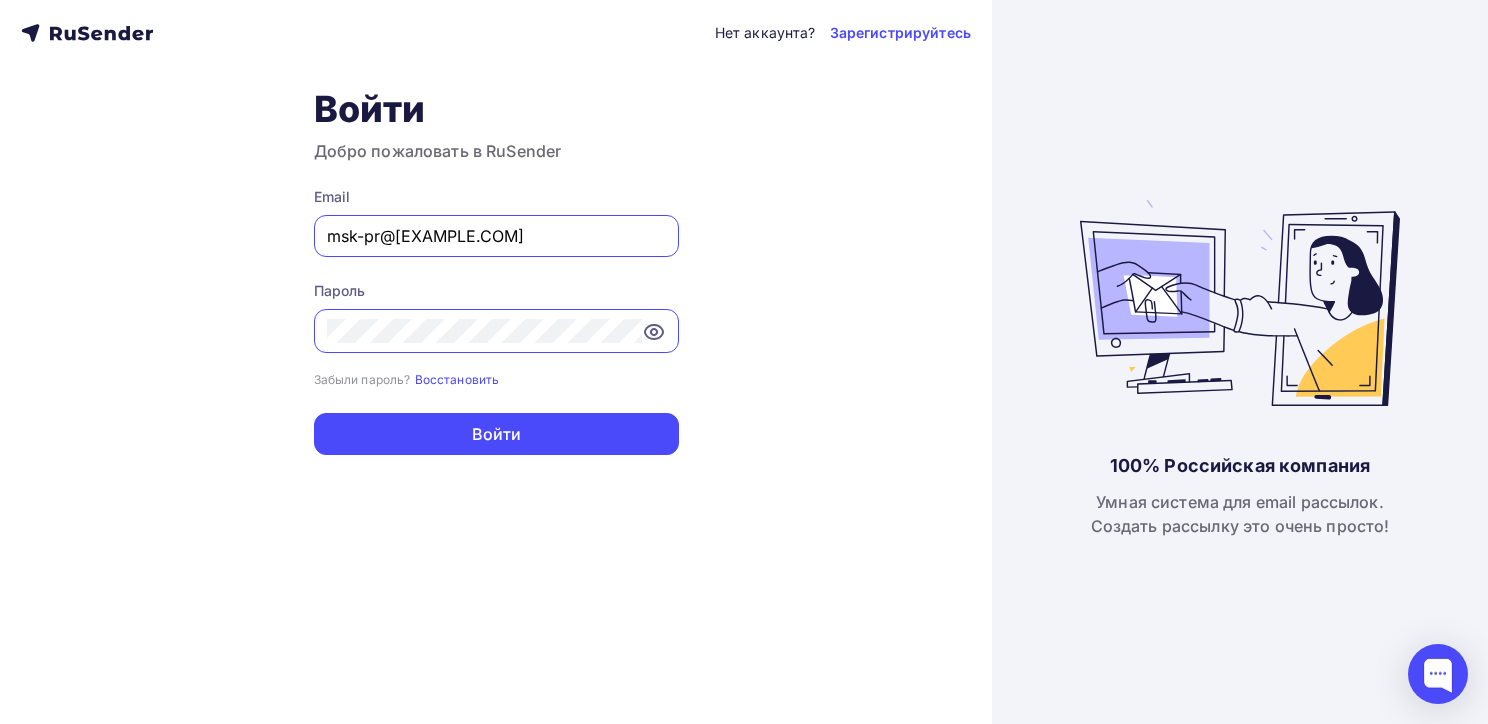 click on "Нет аккаунта?   Зарегистрируйтесь   Войти
Добро пожаловать в RuSender
Email
[EMAIL]
Пароль
Забыли пароль?   Восстановить
Забыли пароль?
Восстановить
Войти
Нет аккаунта?
Зарегистрируйтесь" at bounding box center (496, 362) 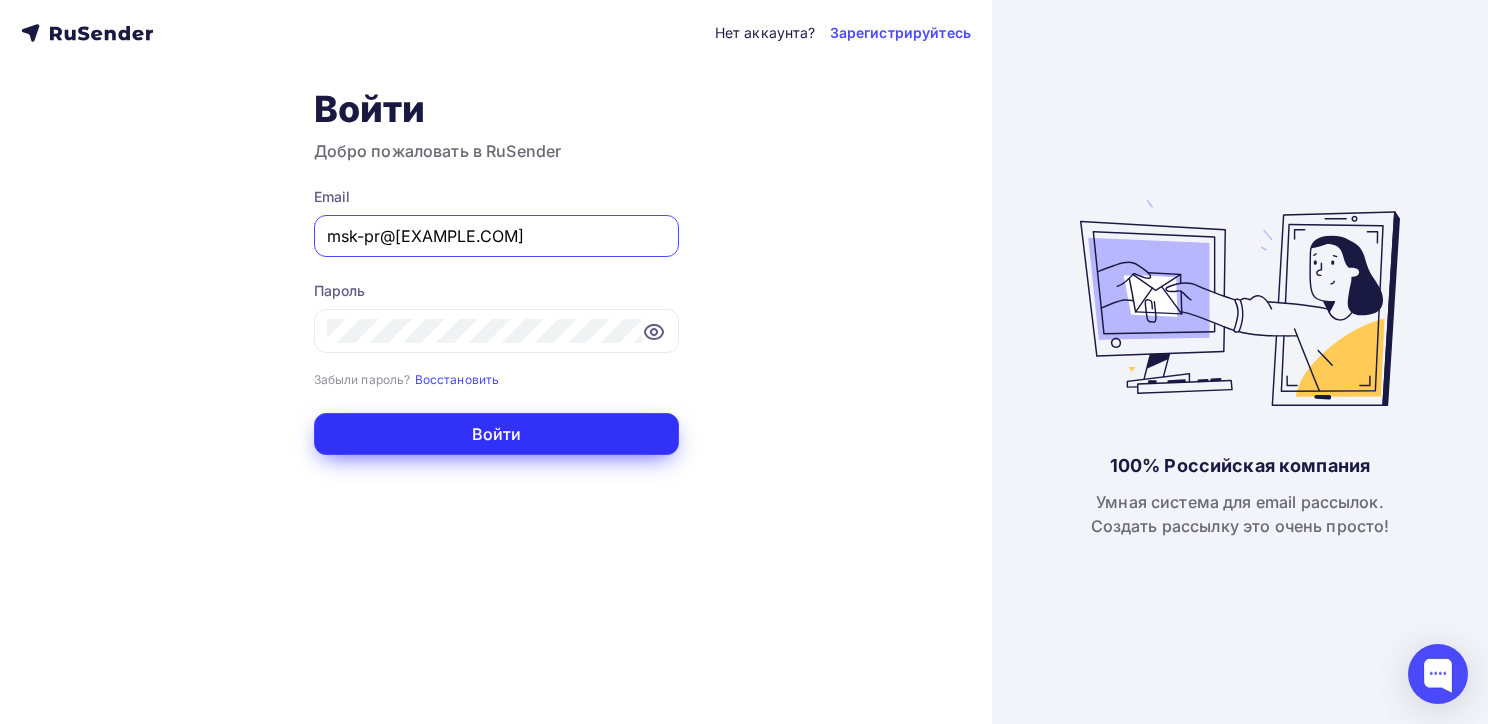 click on "Войти" at bounding box center (496, 434) 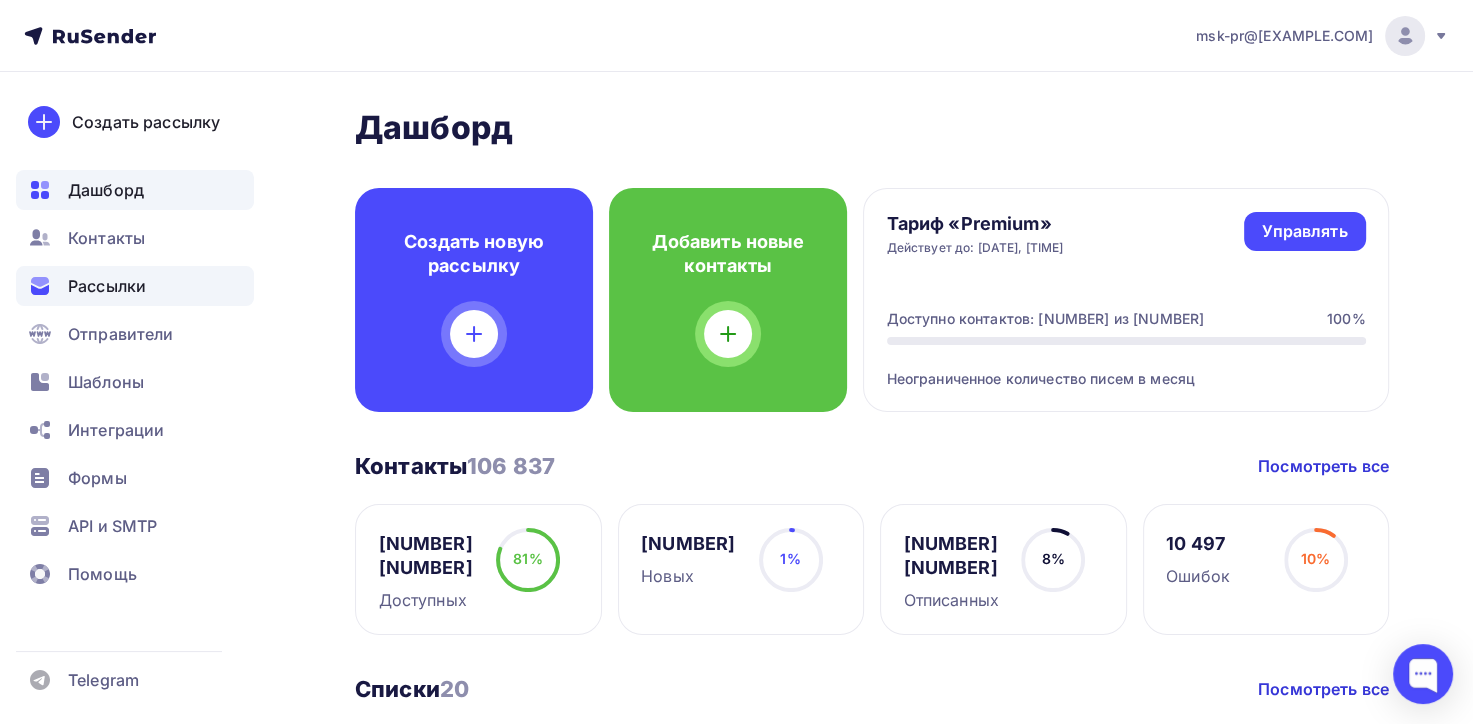click on "Рассылки" at bounding box center (107, 286) 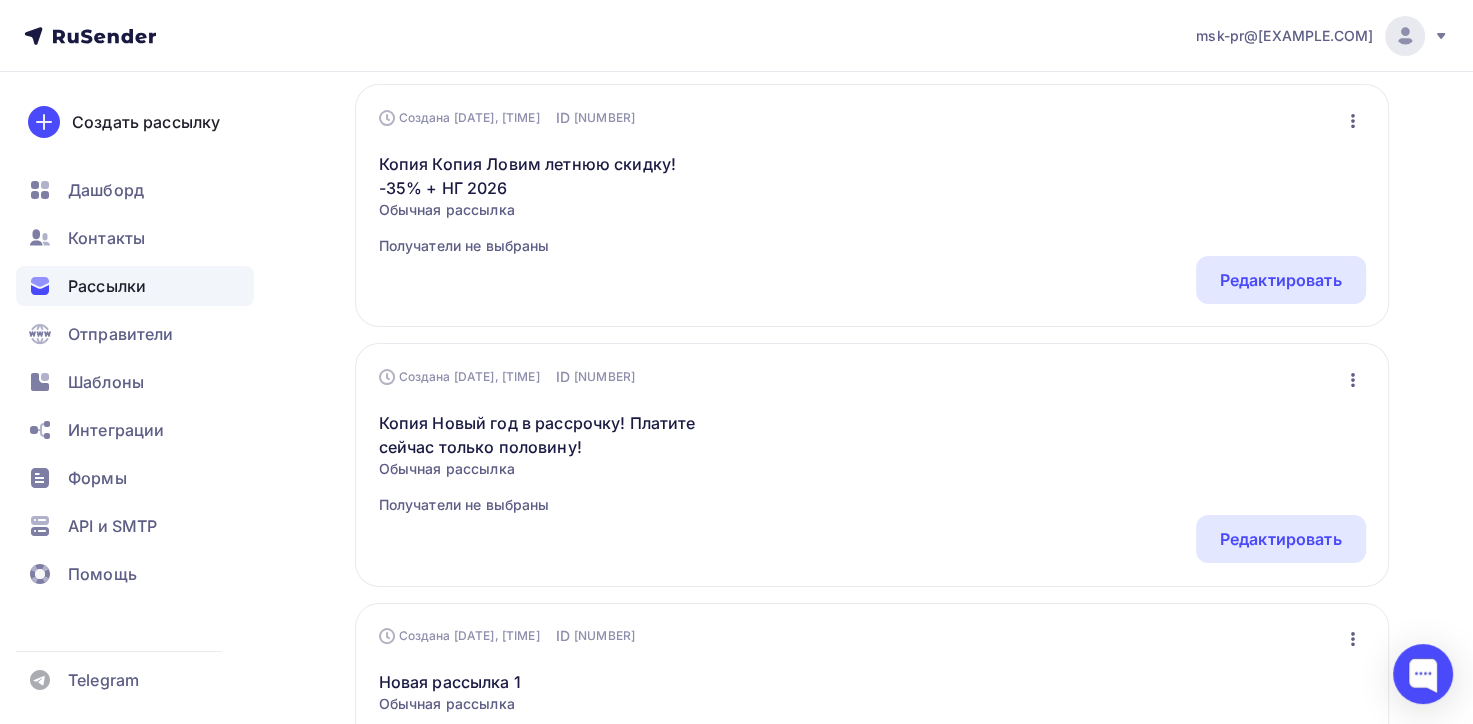 scroll, scrollTop: 0, scrollLeft: 0, axis: both 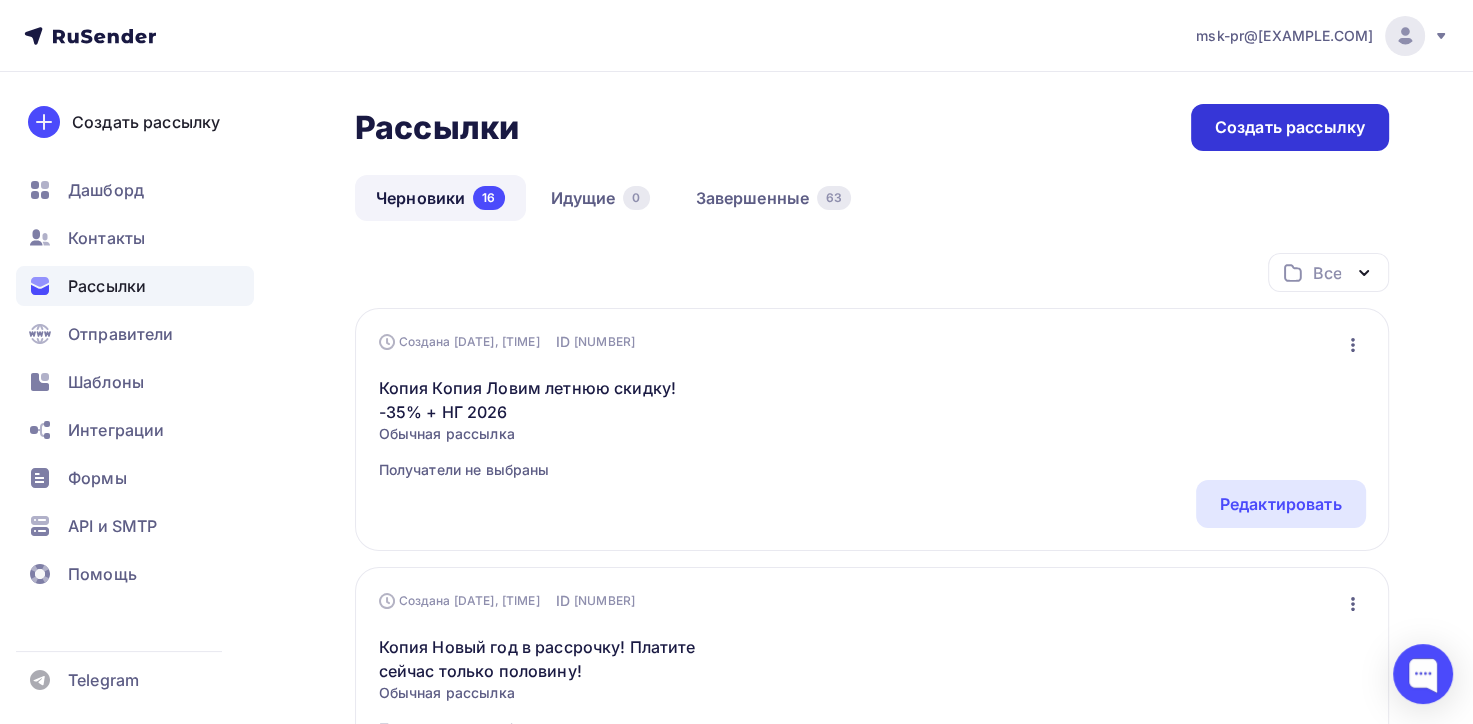 click on "Создать рассылку" at bounding box center (1290, 127) 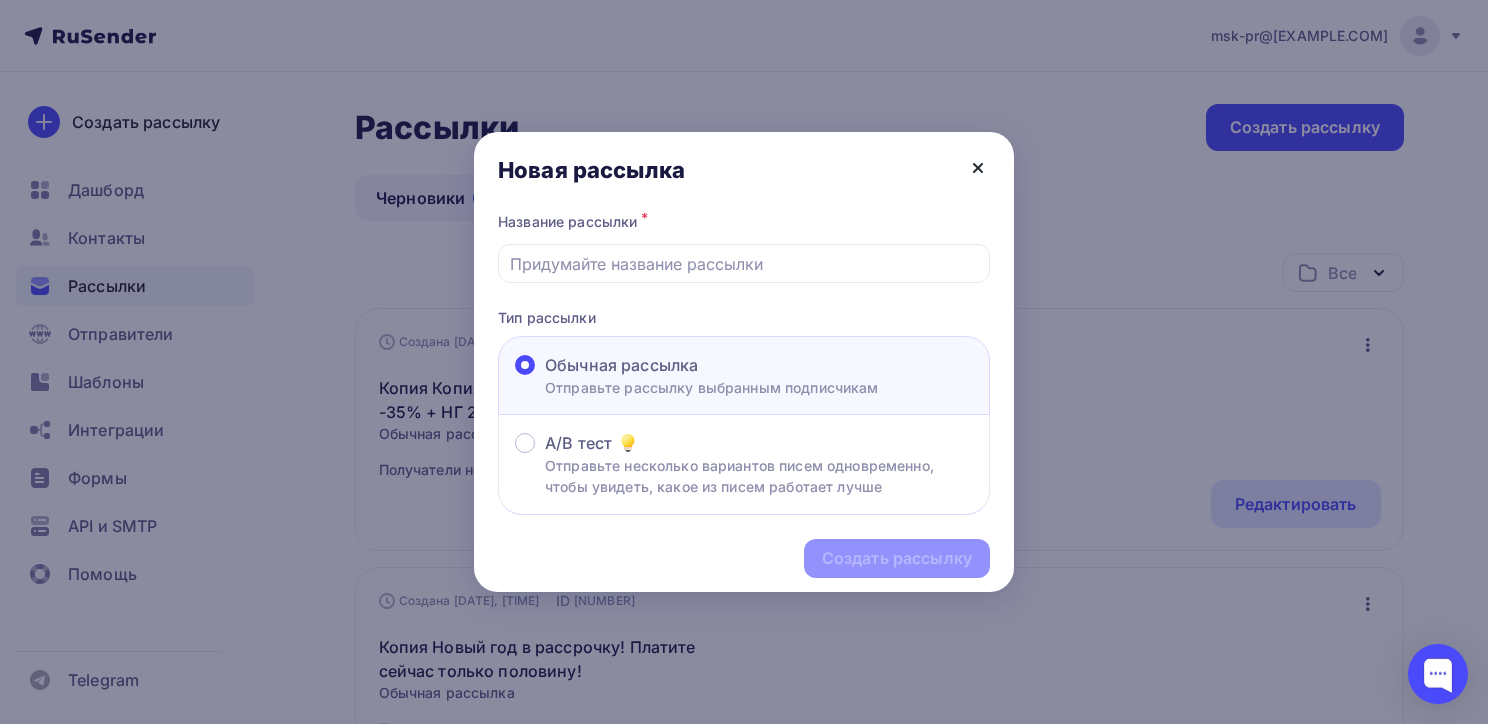 click 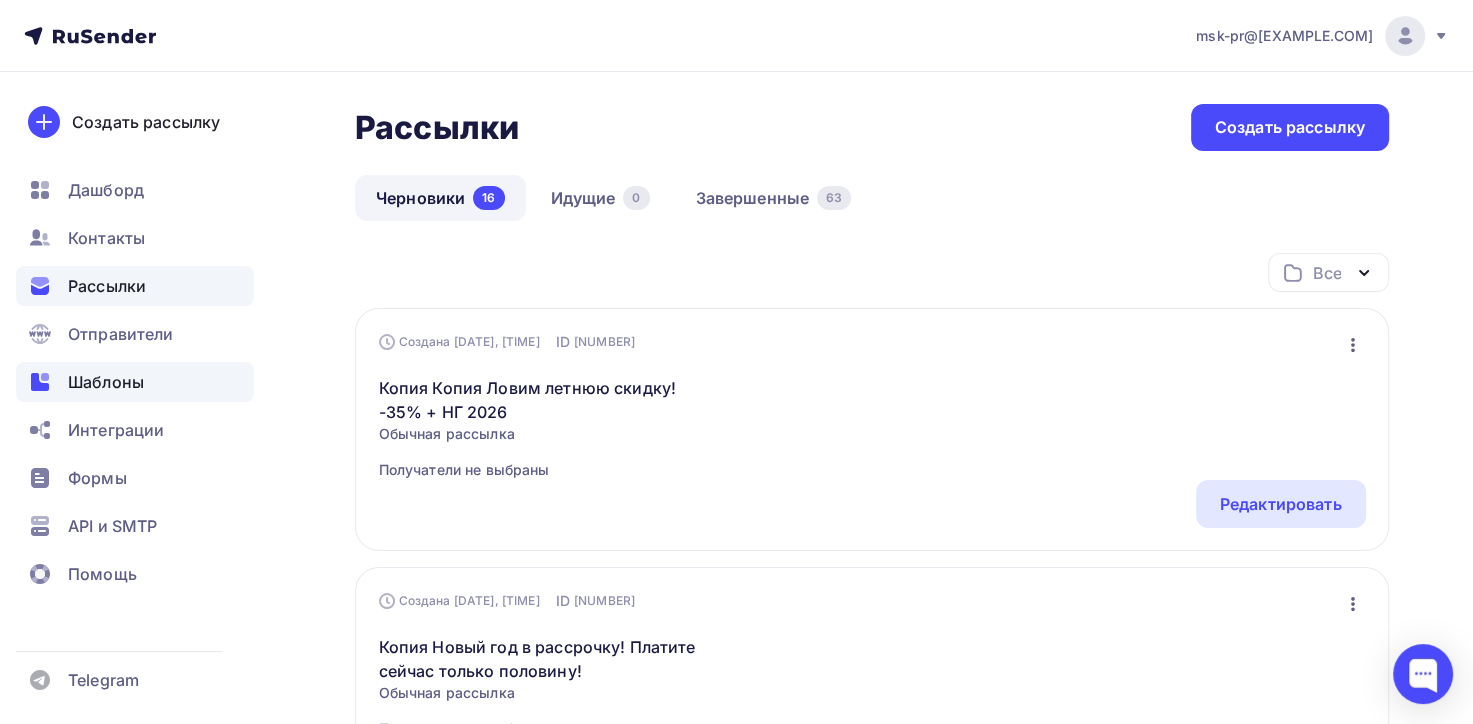 click on "Шаблоны" at bounding box center [106, 382] 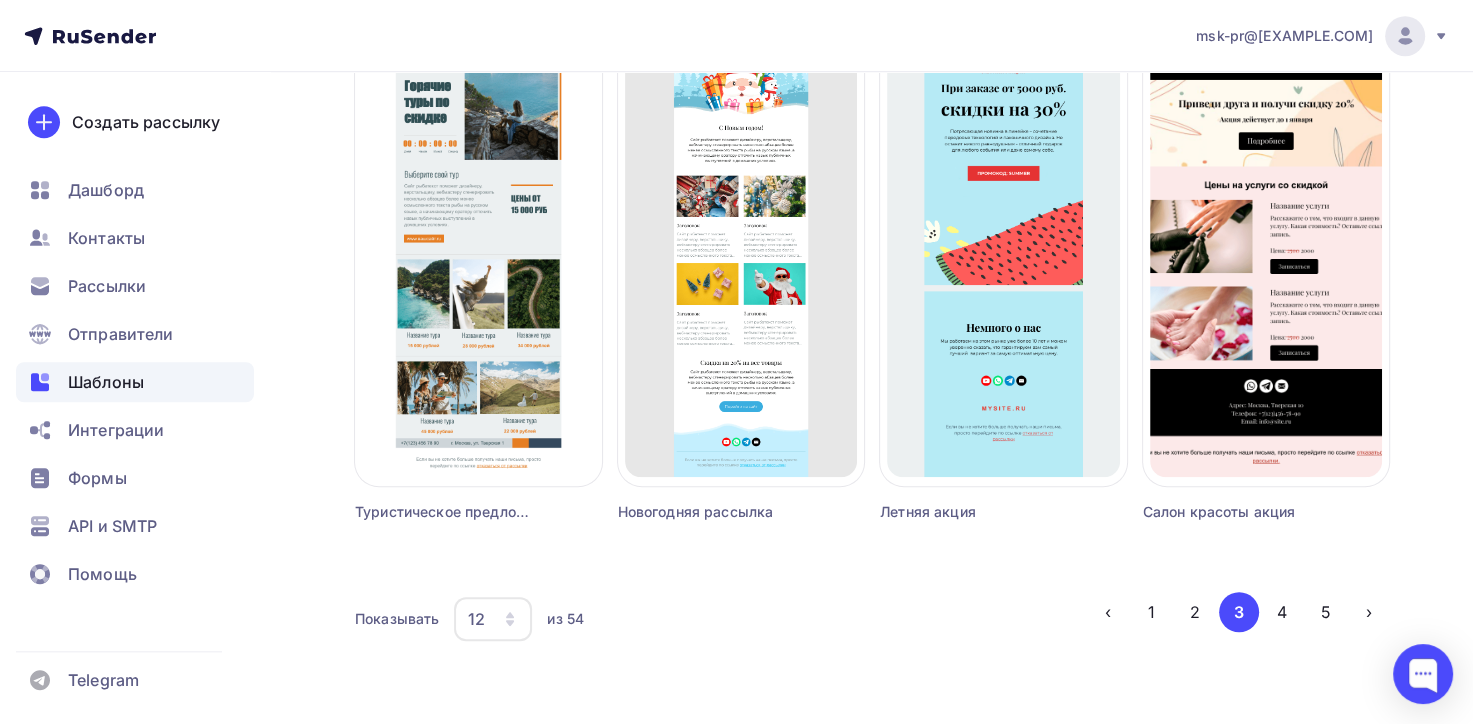 scroll, scrollTop: 1367, scrollLeft: 0, axis: vertical 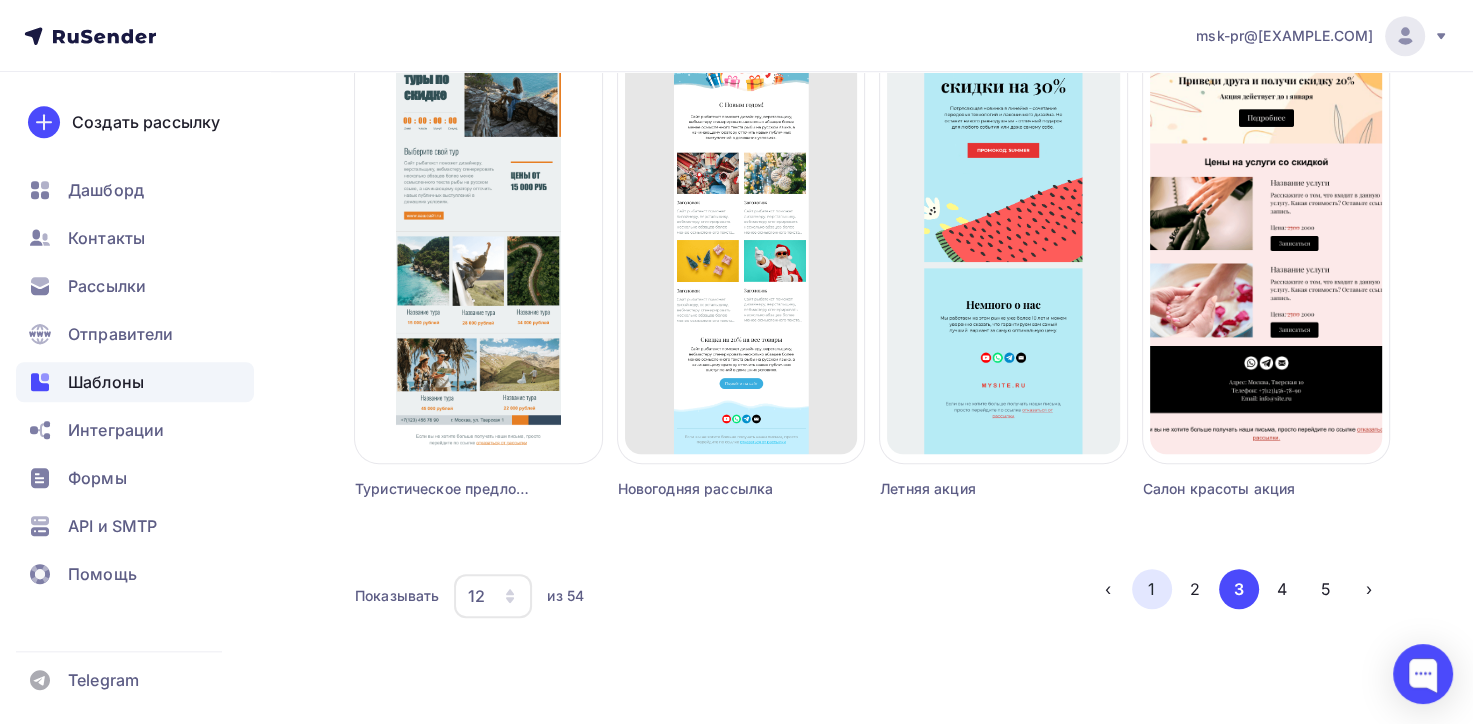 click on "1" at bounding box center (1152, 589) 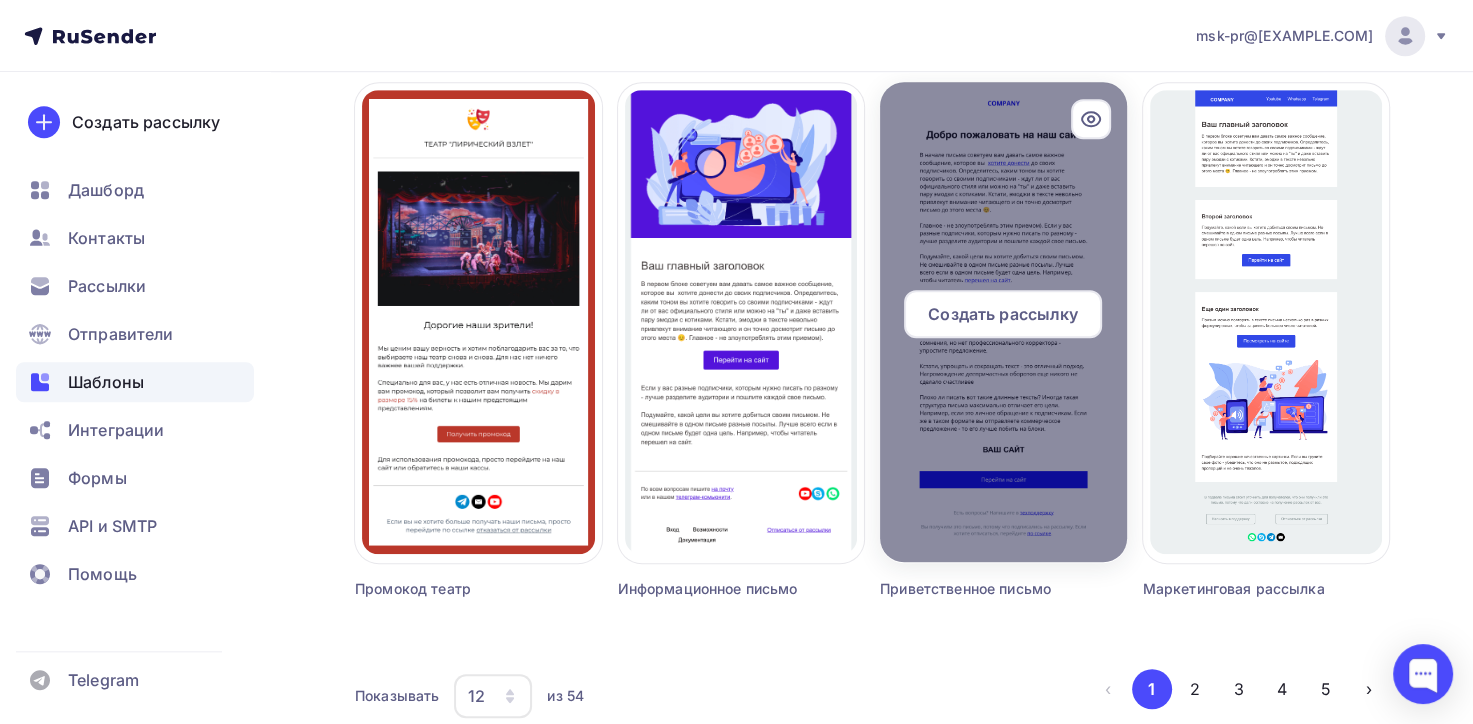 scroll, scrollTop: 1367, scrollLeft: 0, axis: vertical 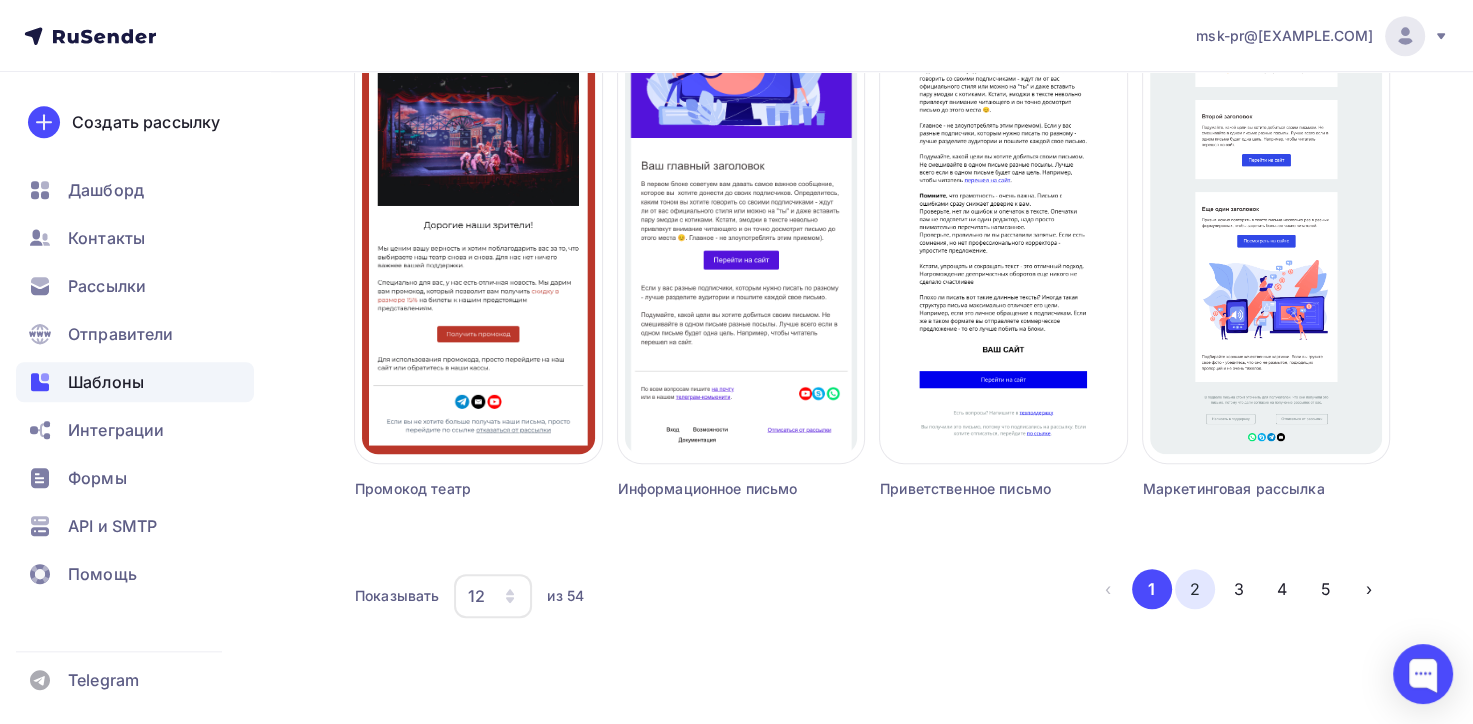 click on "2" at bounding box center [1195, 589] 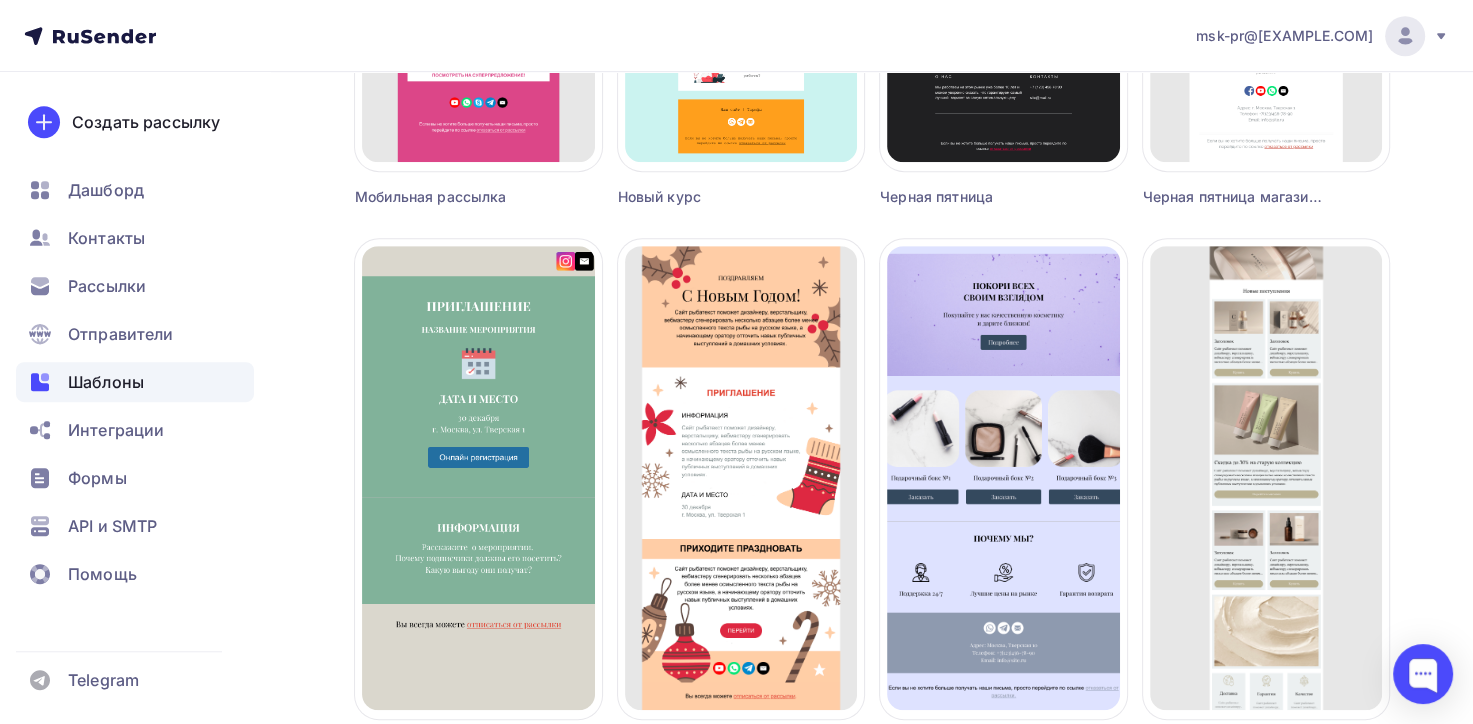 scroll, scrollTop: 1367, scrollLeft: 0, axis: vertical 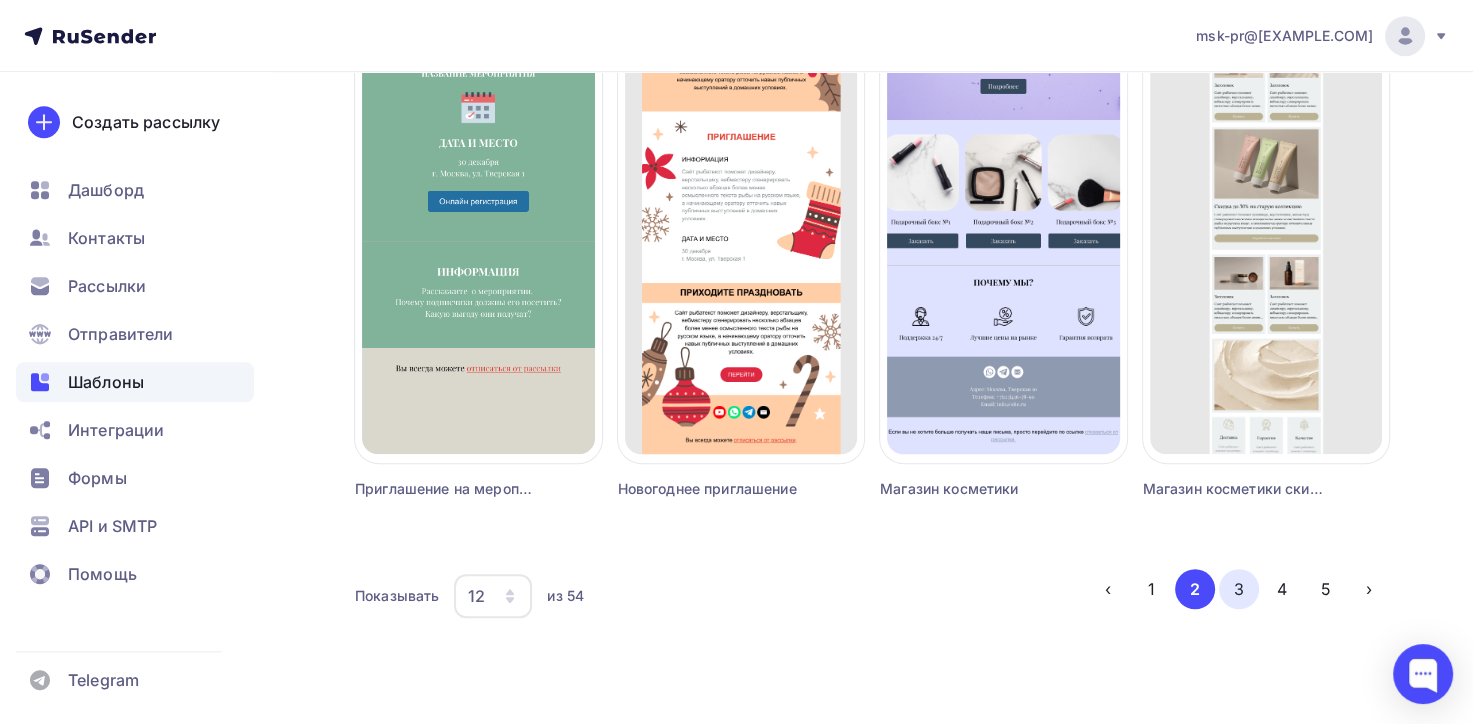 click on "3" at bounding box center [1239, 589] 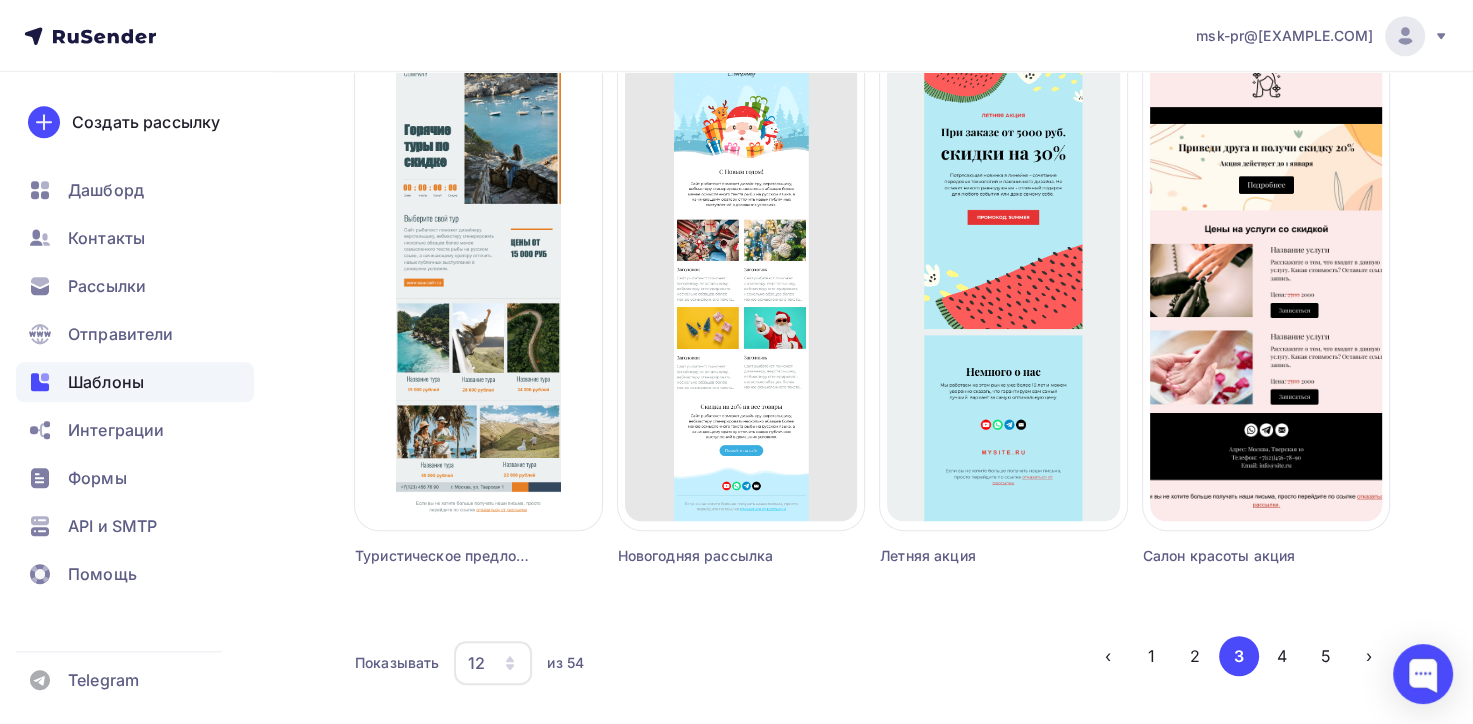 scroll, scrollTop: 1367, scrollLeft: 0, axis: vertical 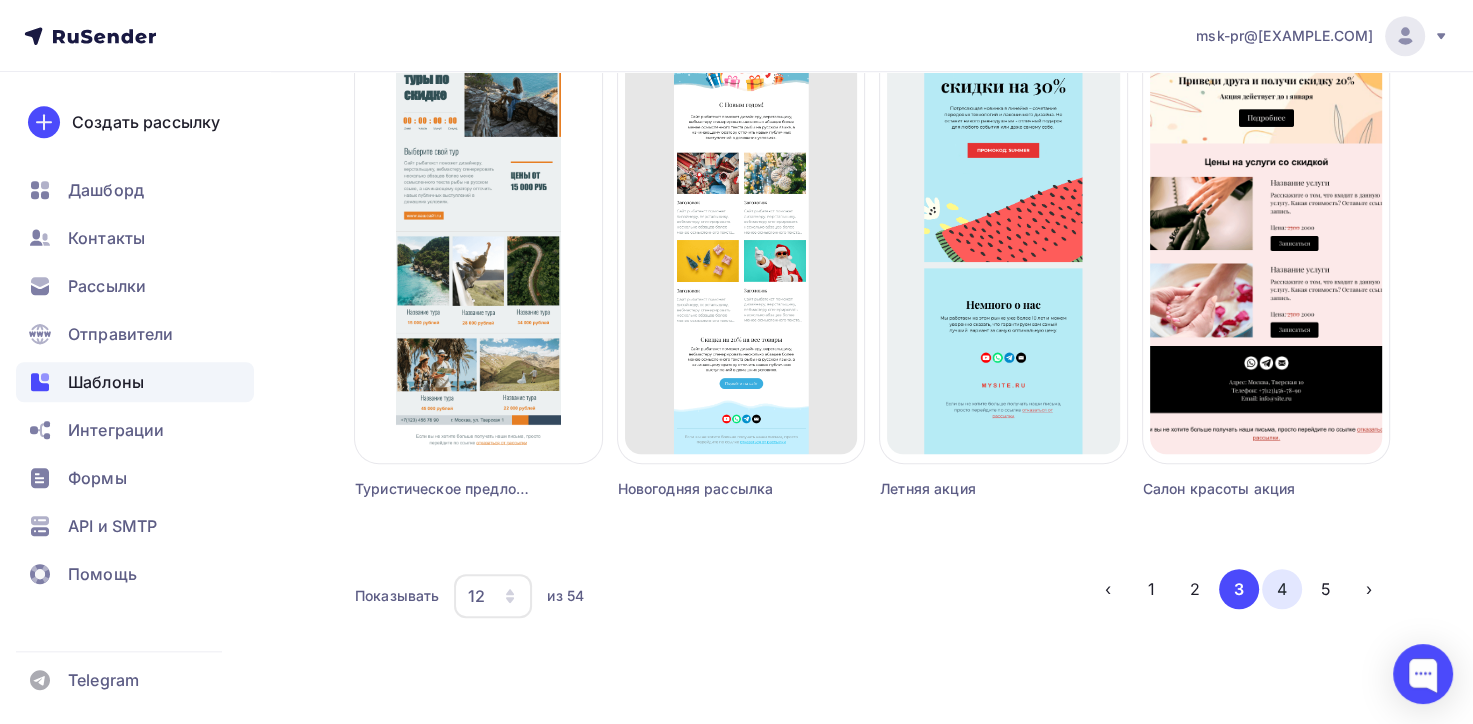 click on "4" at bounding box center (1282, 589) 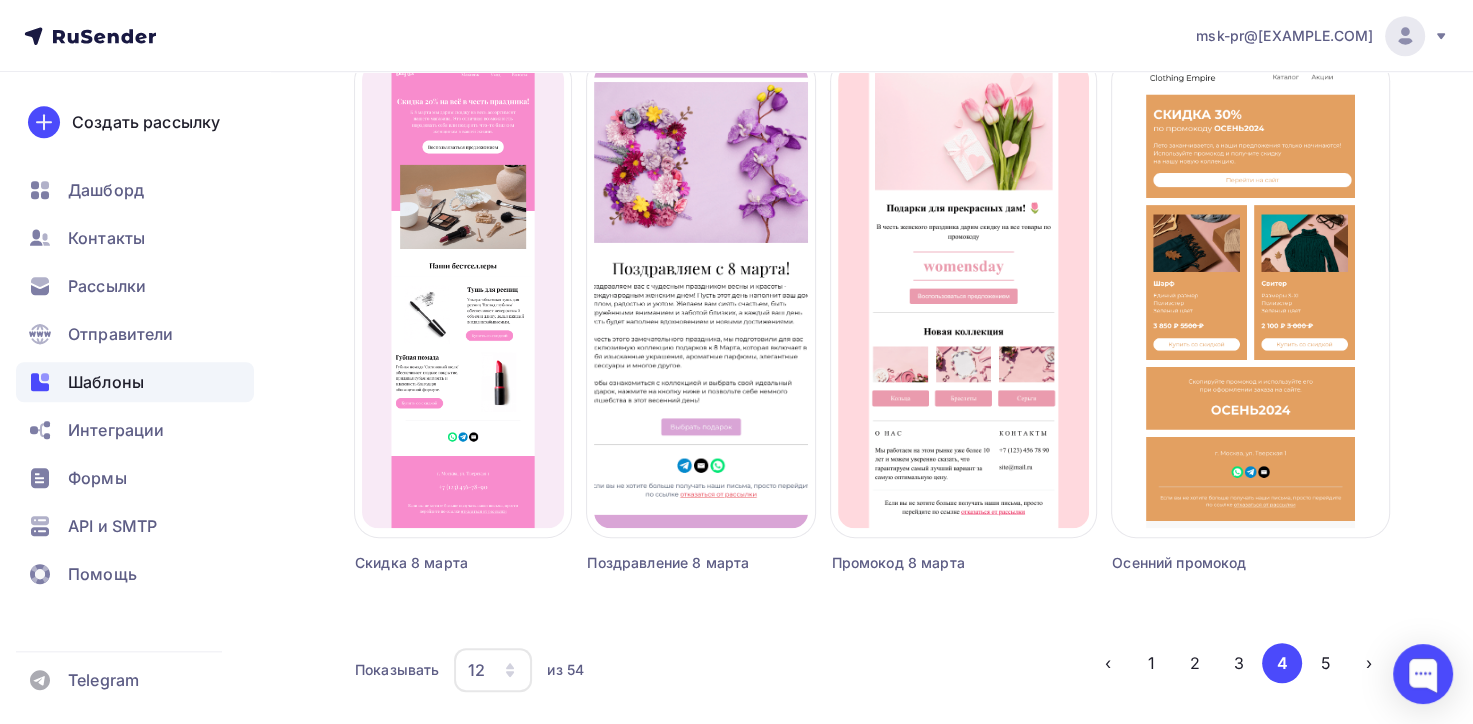 scroll, scrollTop: 1367, scrollLeft: 0, axis: vertical 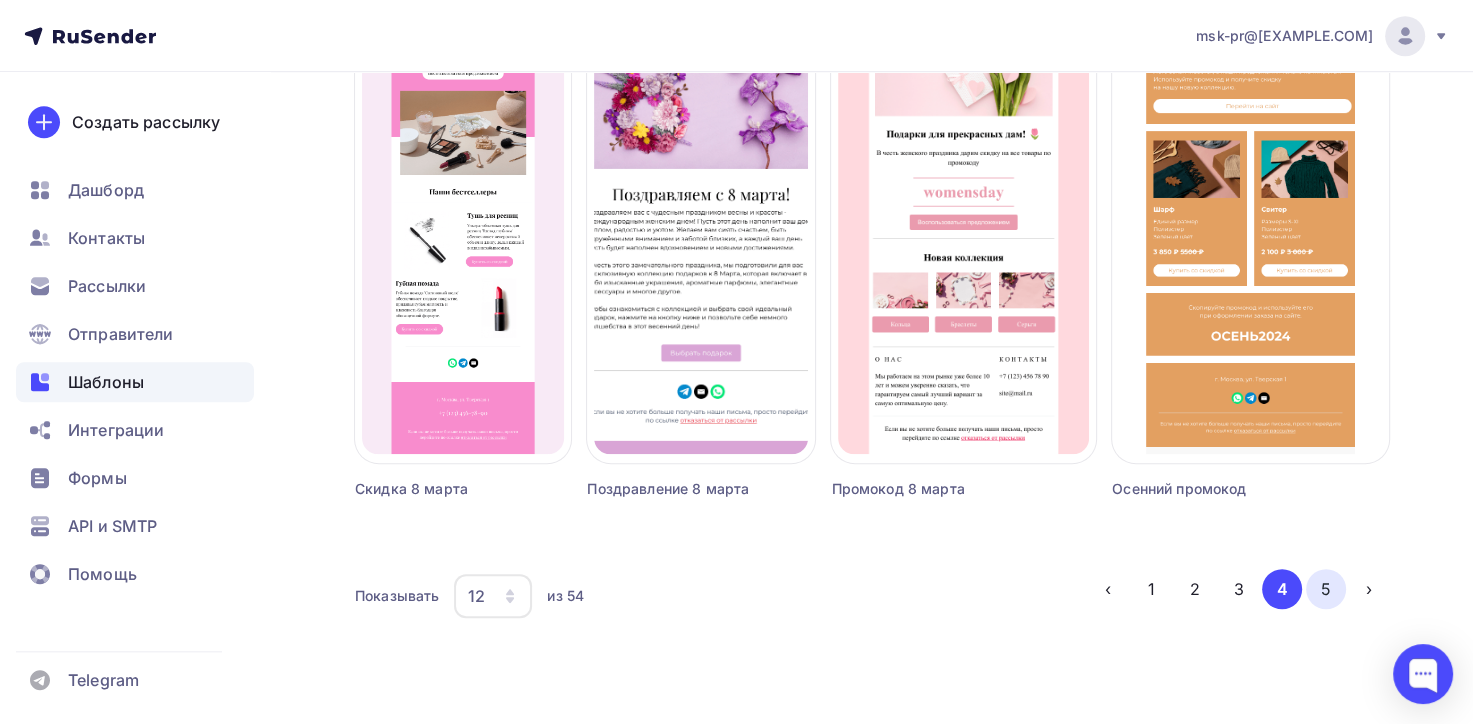 click on "5" at bounding box center (1326, 589) 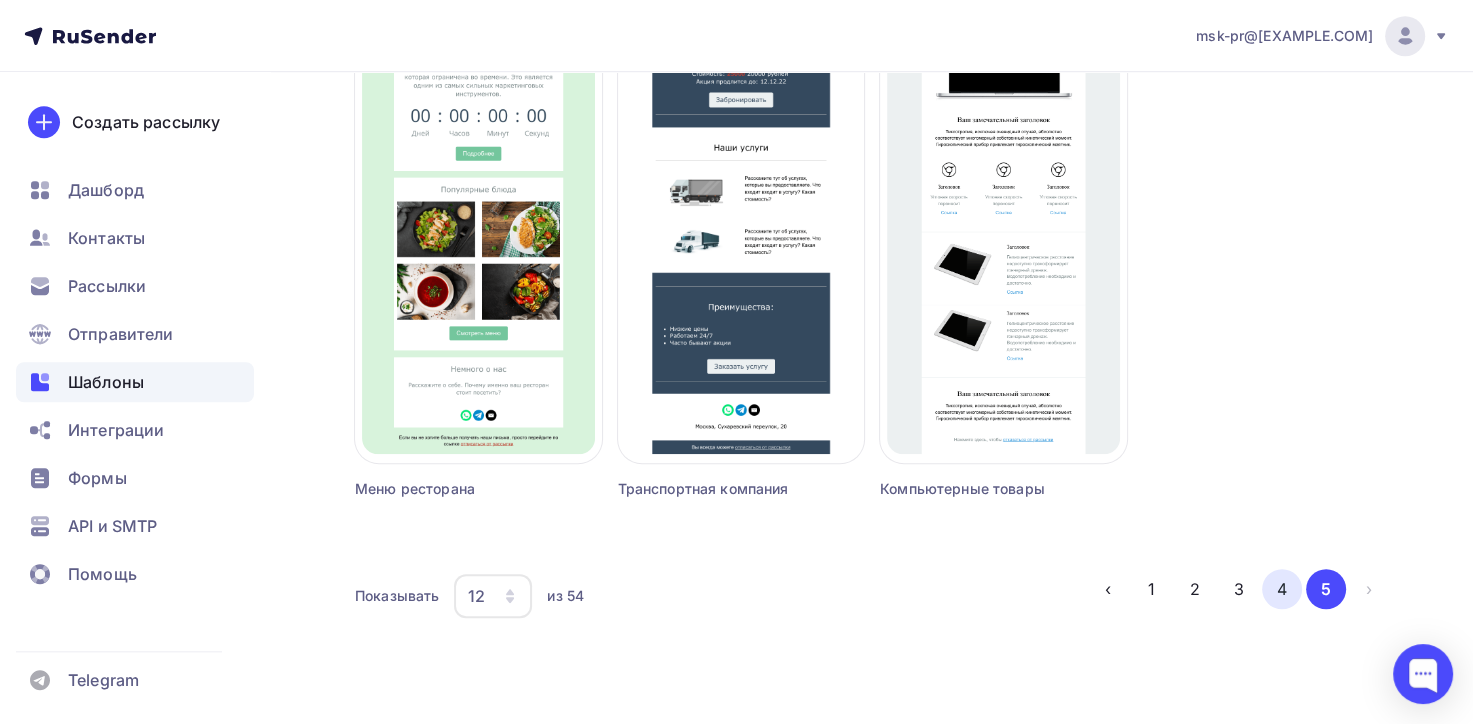 click on "4" at bounding box center [1282, 589] 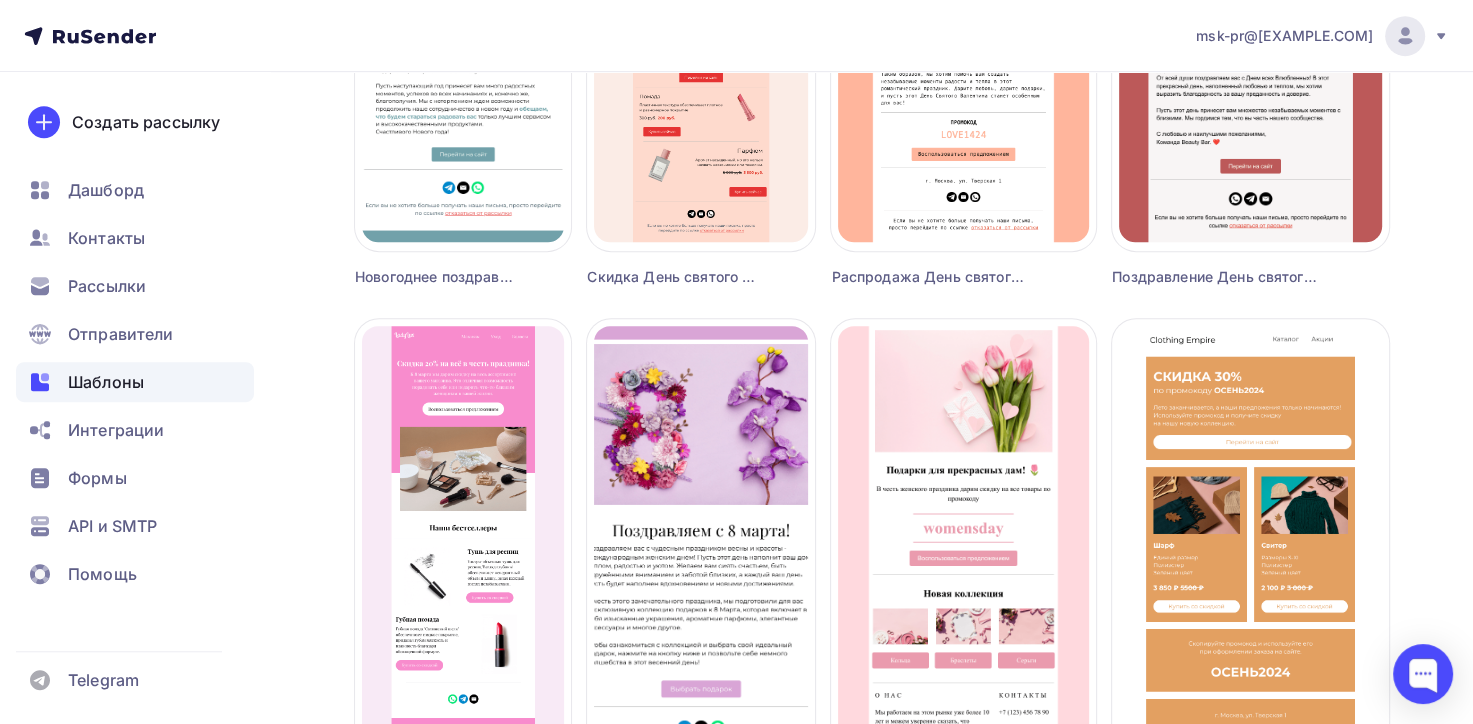 scroll, scrollTop: 1067, scrollLeft: 0, axis: vertical 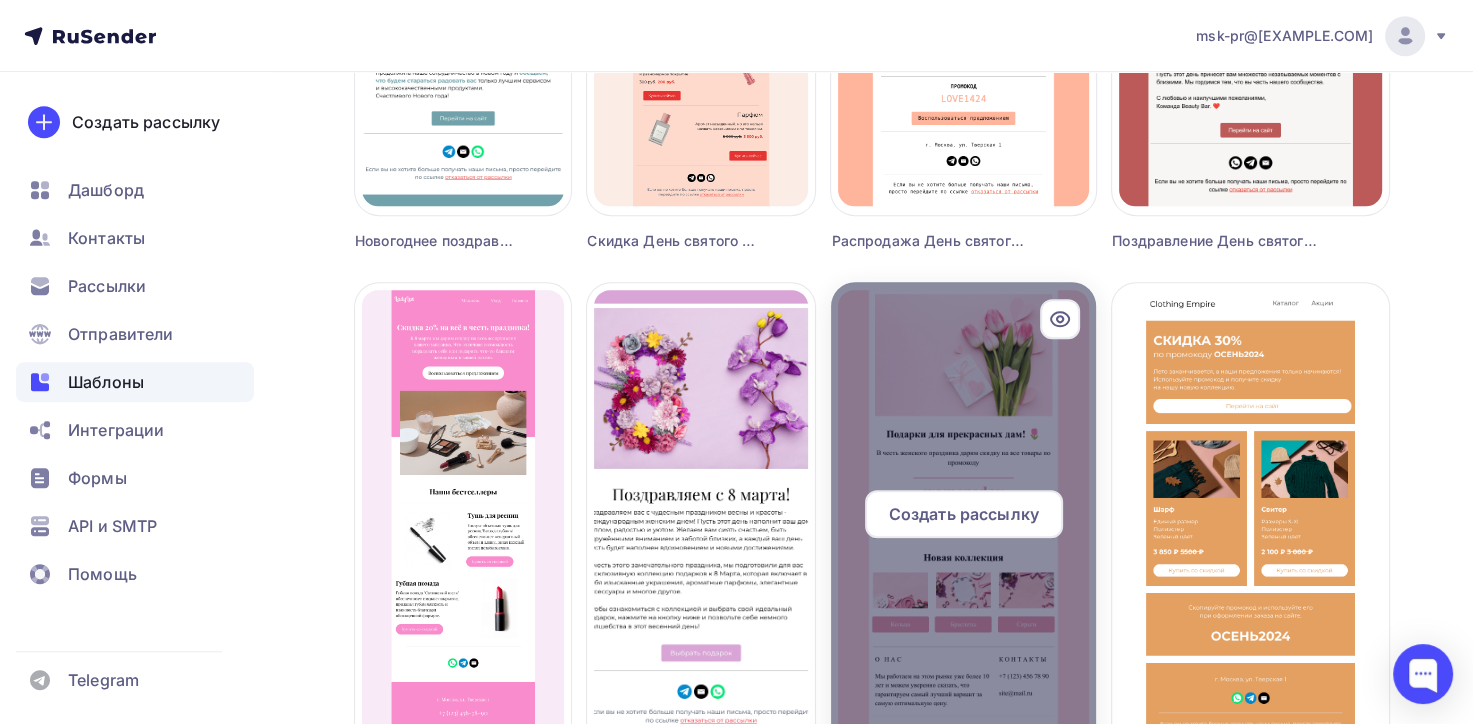click on "Создать рассылку" at bounding box center (964, 514) 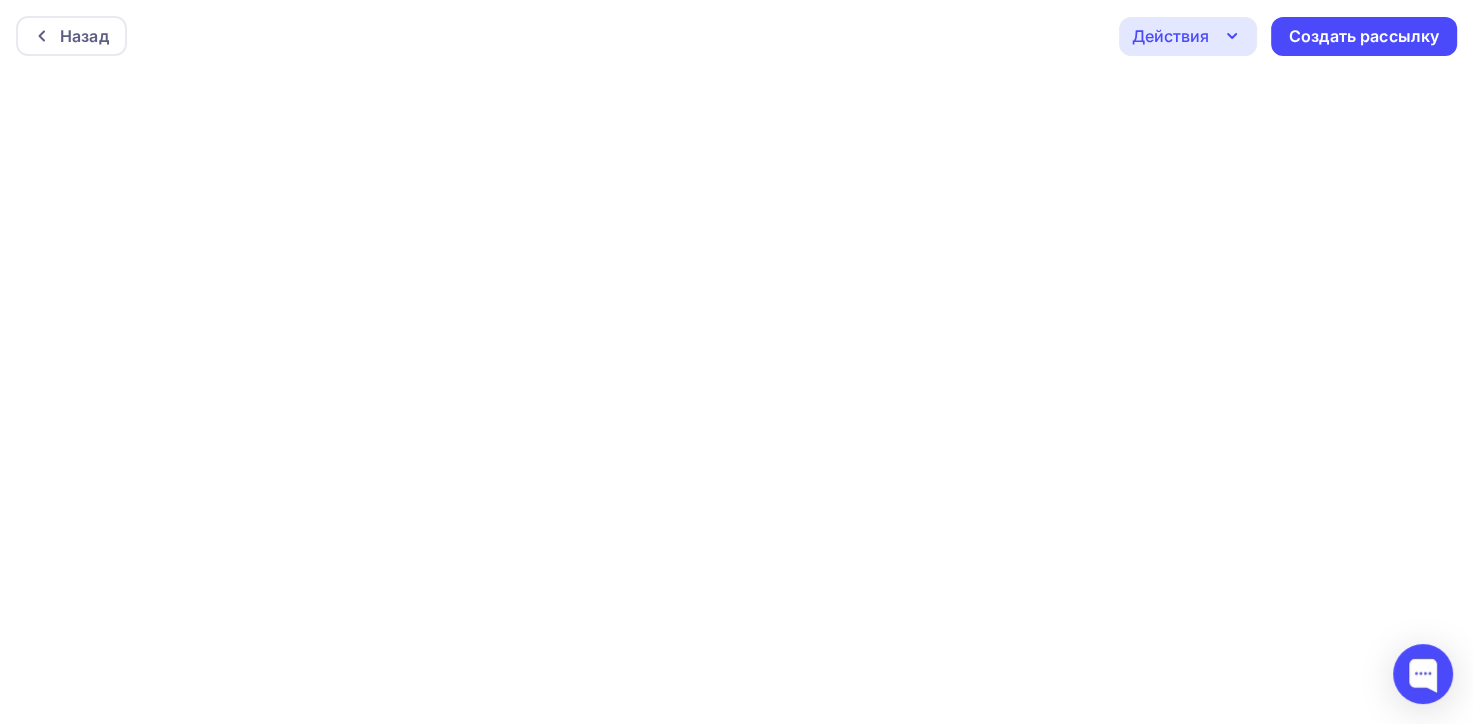 scroll, scrollTop: 4, scrollLeft: 0, axis: vertical 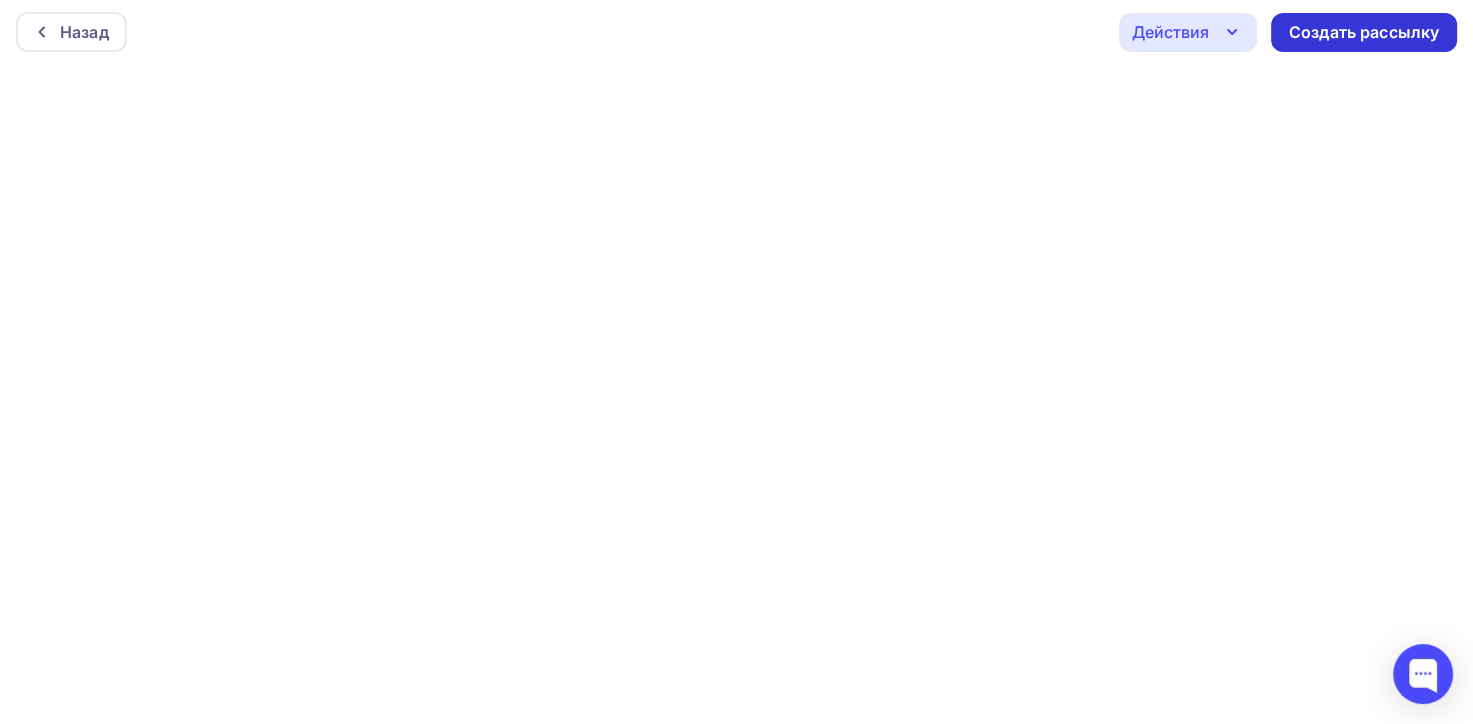 click on "Создать рассылку" at bounding box center [1364, 32] 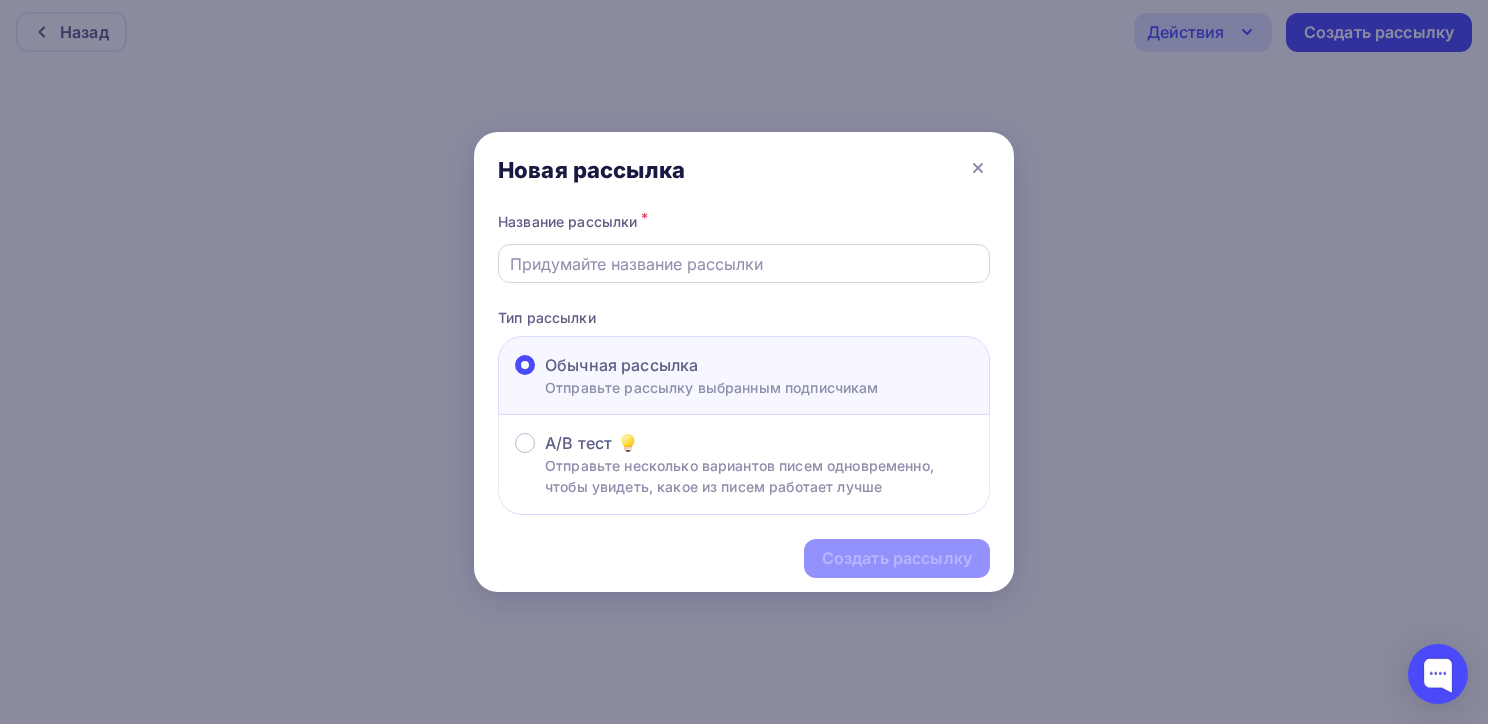click at bounding box center (744, 264) 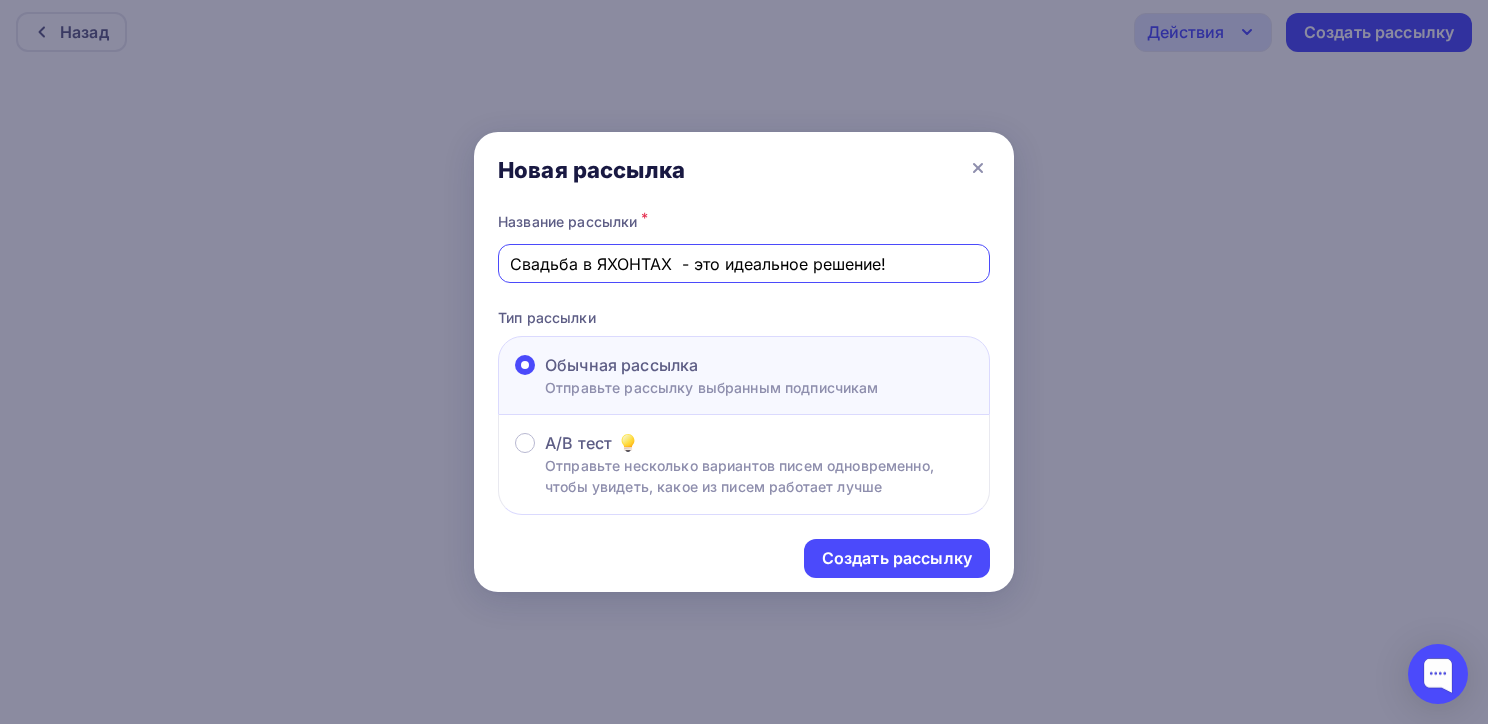 click on "Свадьба в ЯХОНТАХ  - это идеальное решение!" at bounding box center [744, 264] 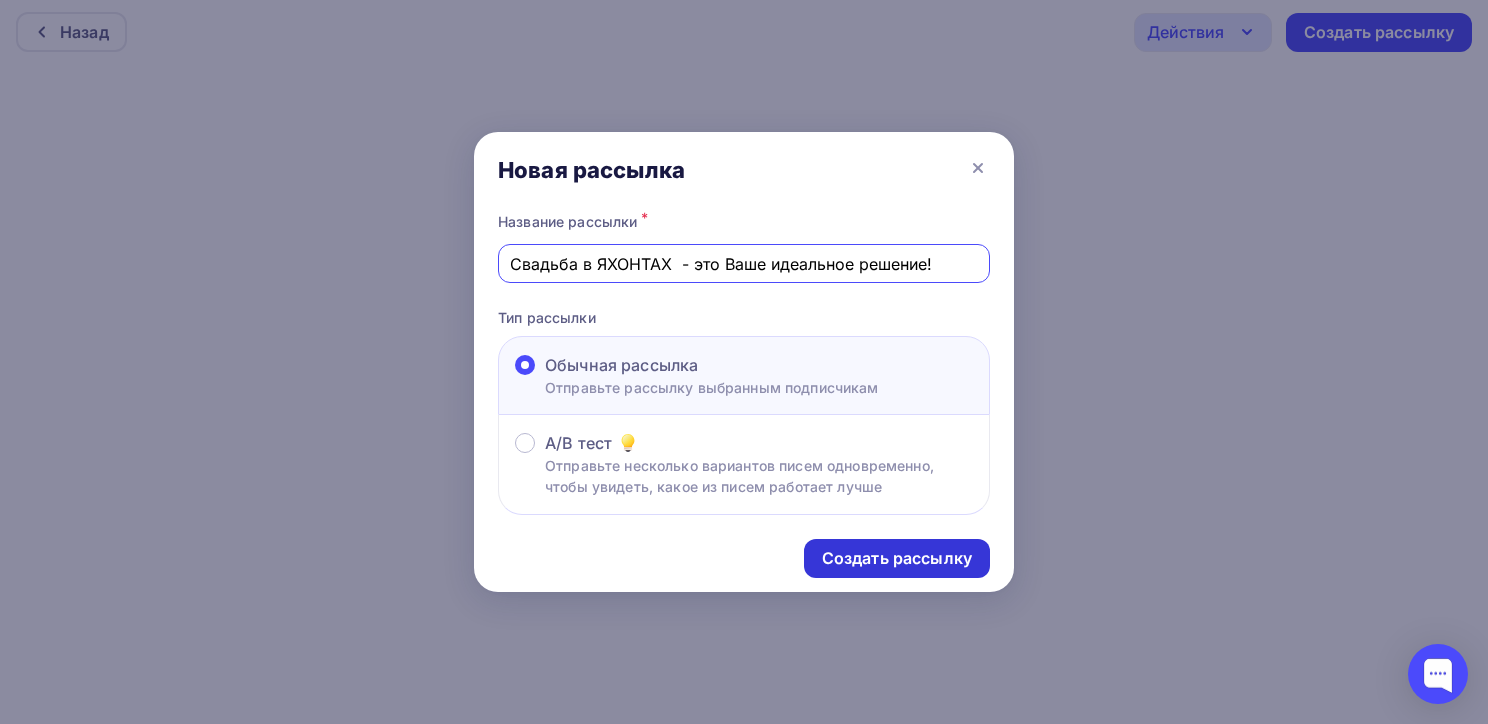 type on "Свадьба в ЯХОНТАХ  - это Ваше идеальное решение!" 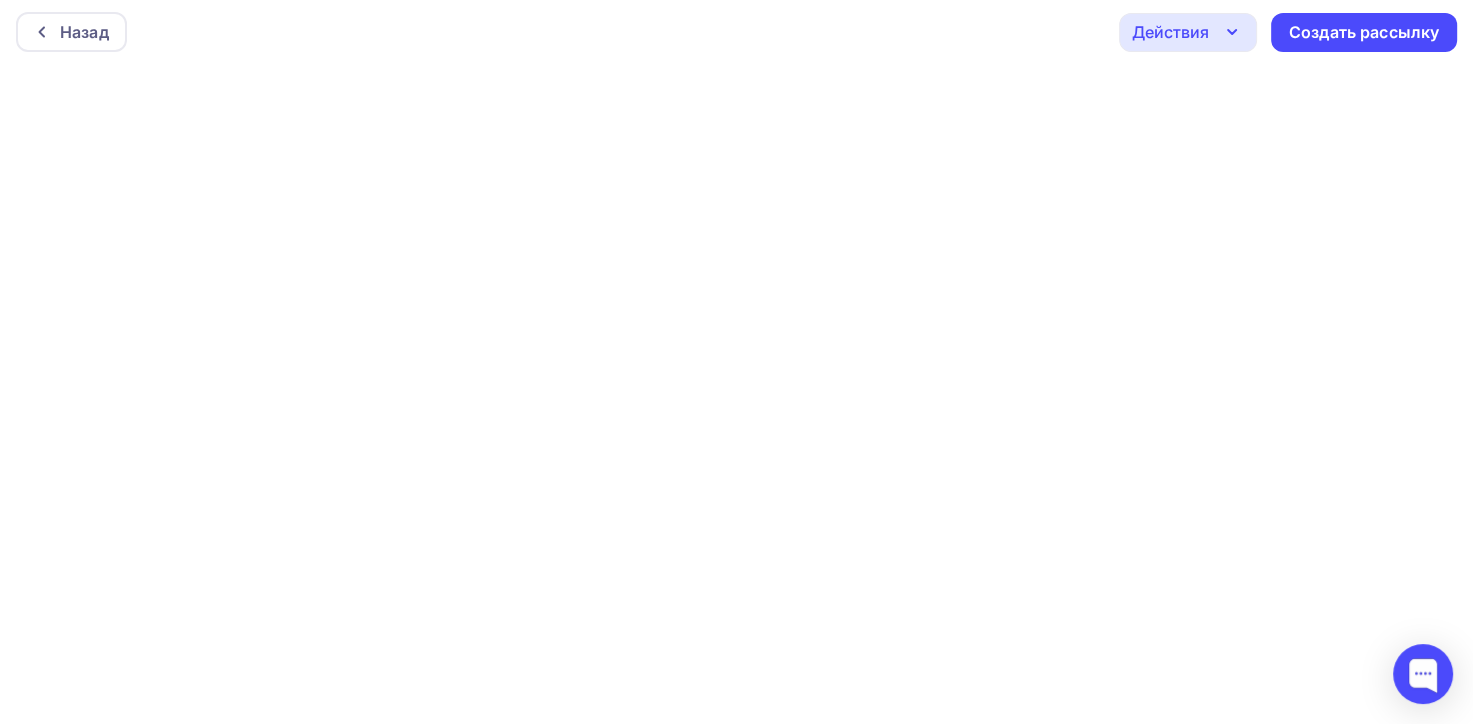 scroll, scrollTop: 0, scrollLeft: 0, axis: both 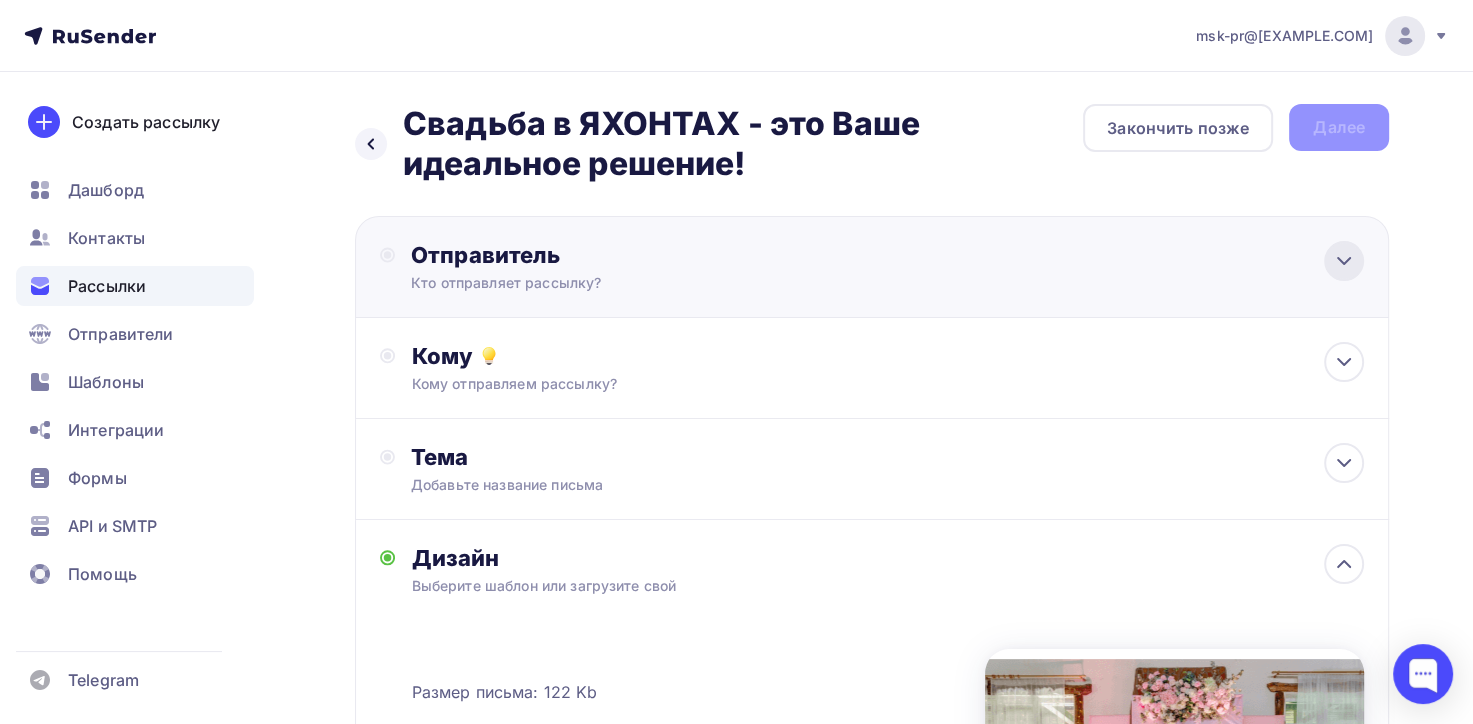 click 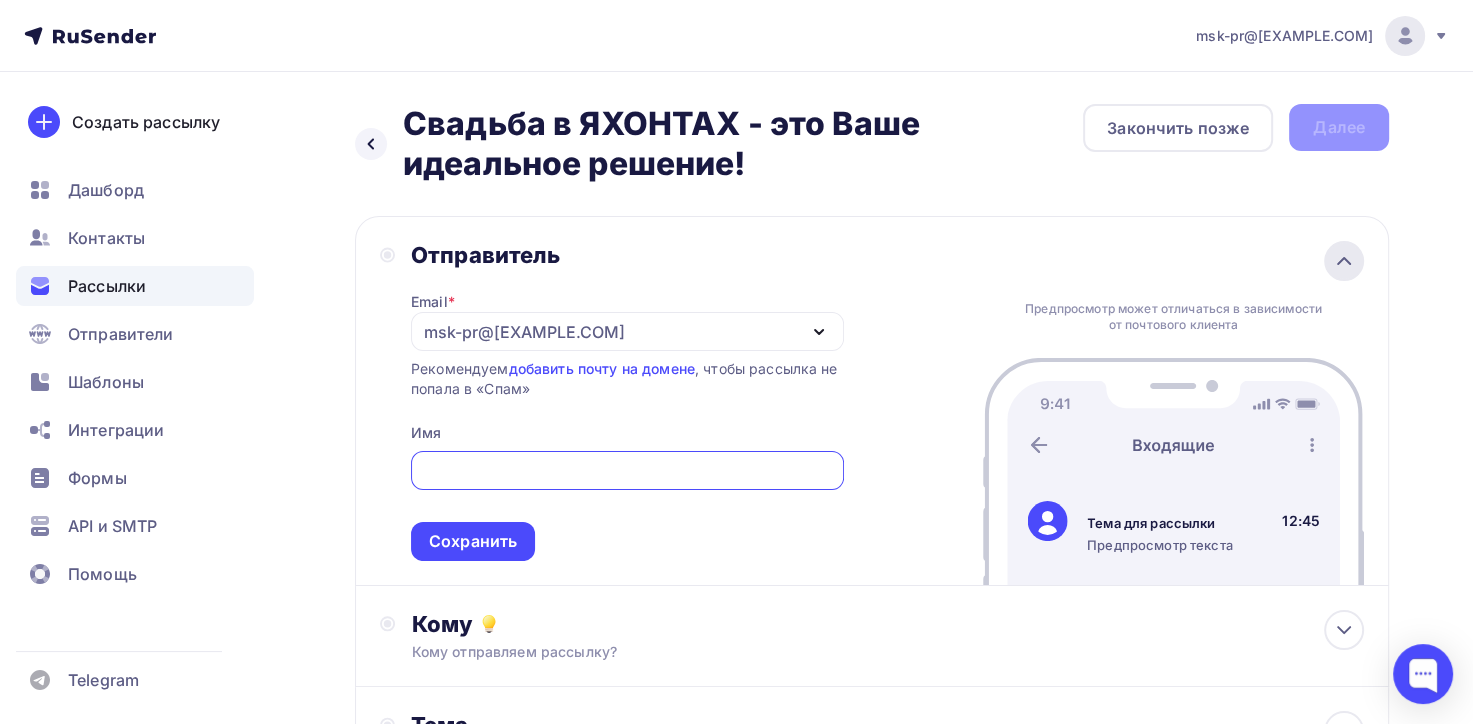 scroll, scrollTop: 0, scrollLeft: 0, axis: both 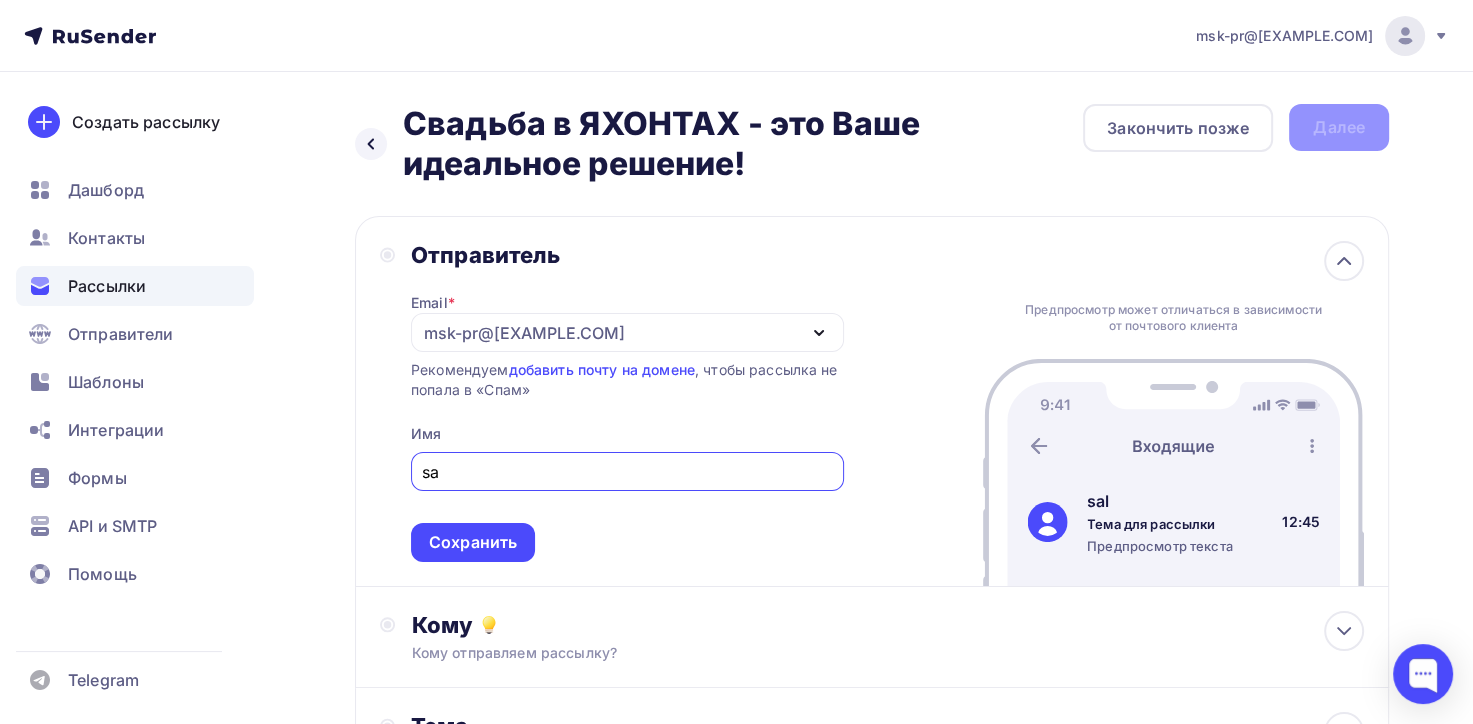 type on "s" 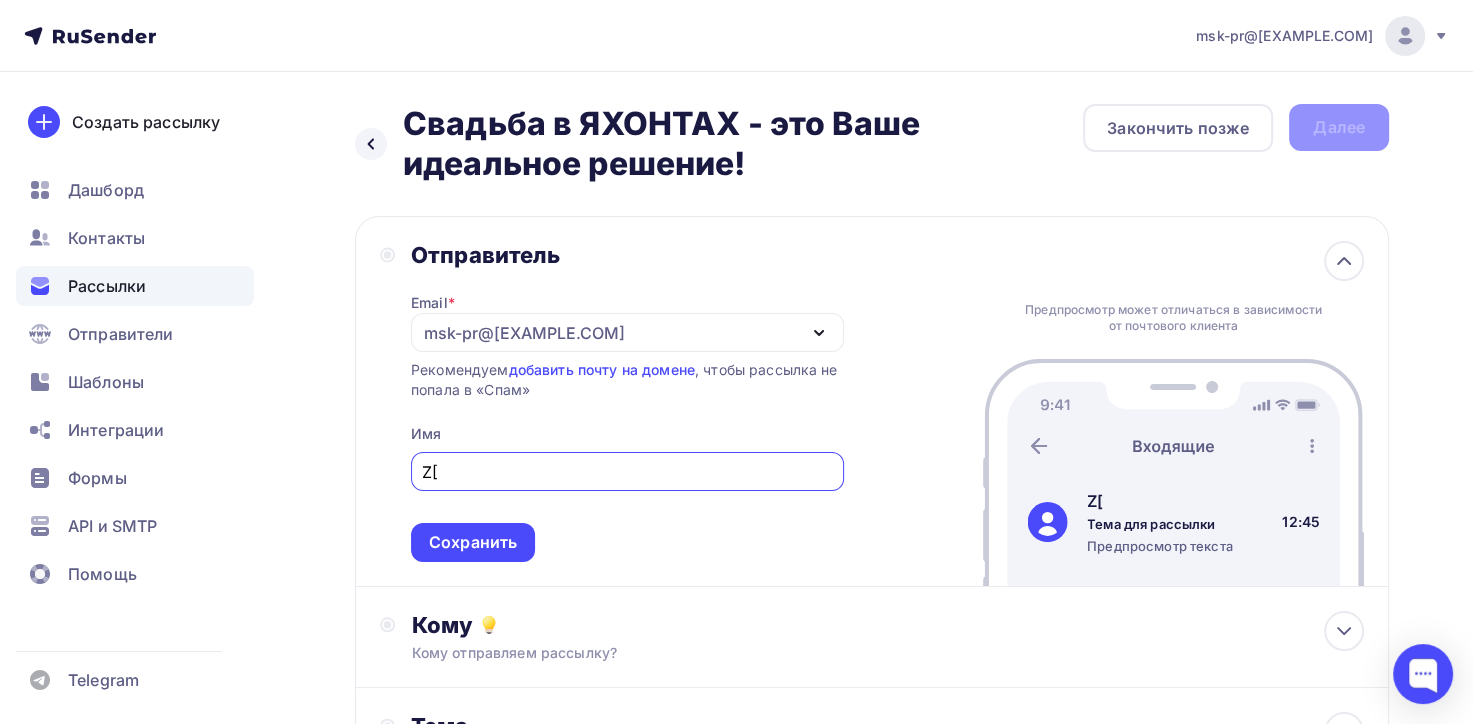 type on "Z" 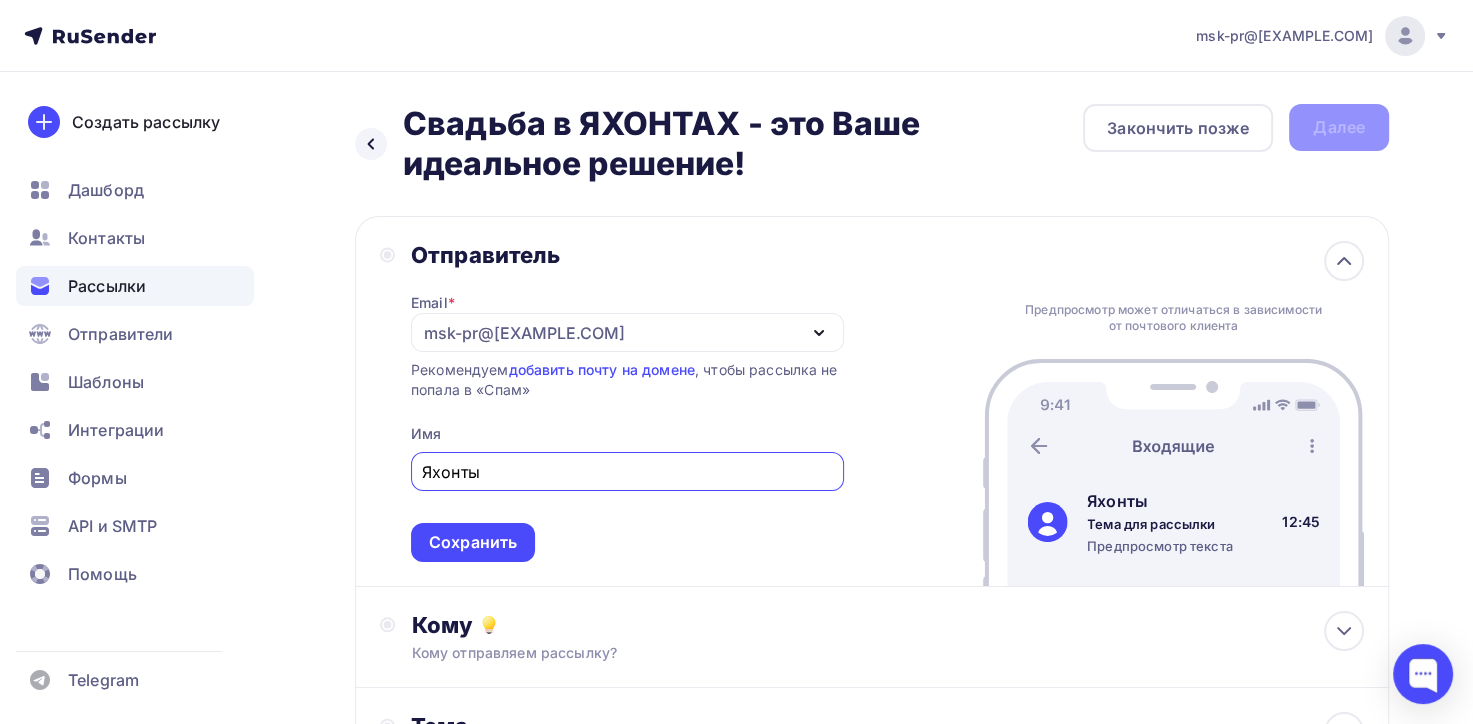click 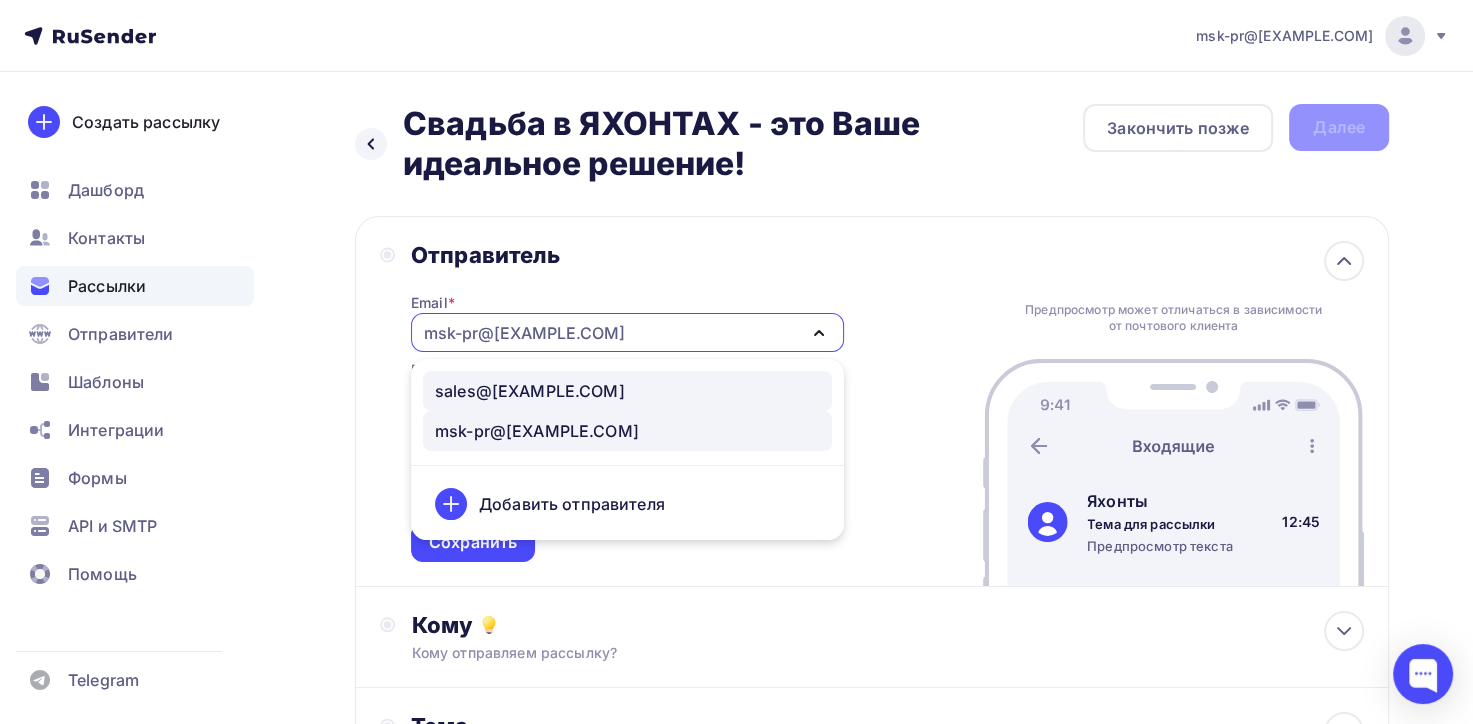 click on "sales@[EXAMPLE.COM]" at bounding box center (530, 391) 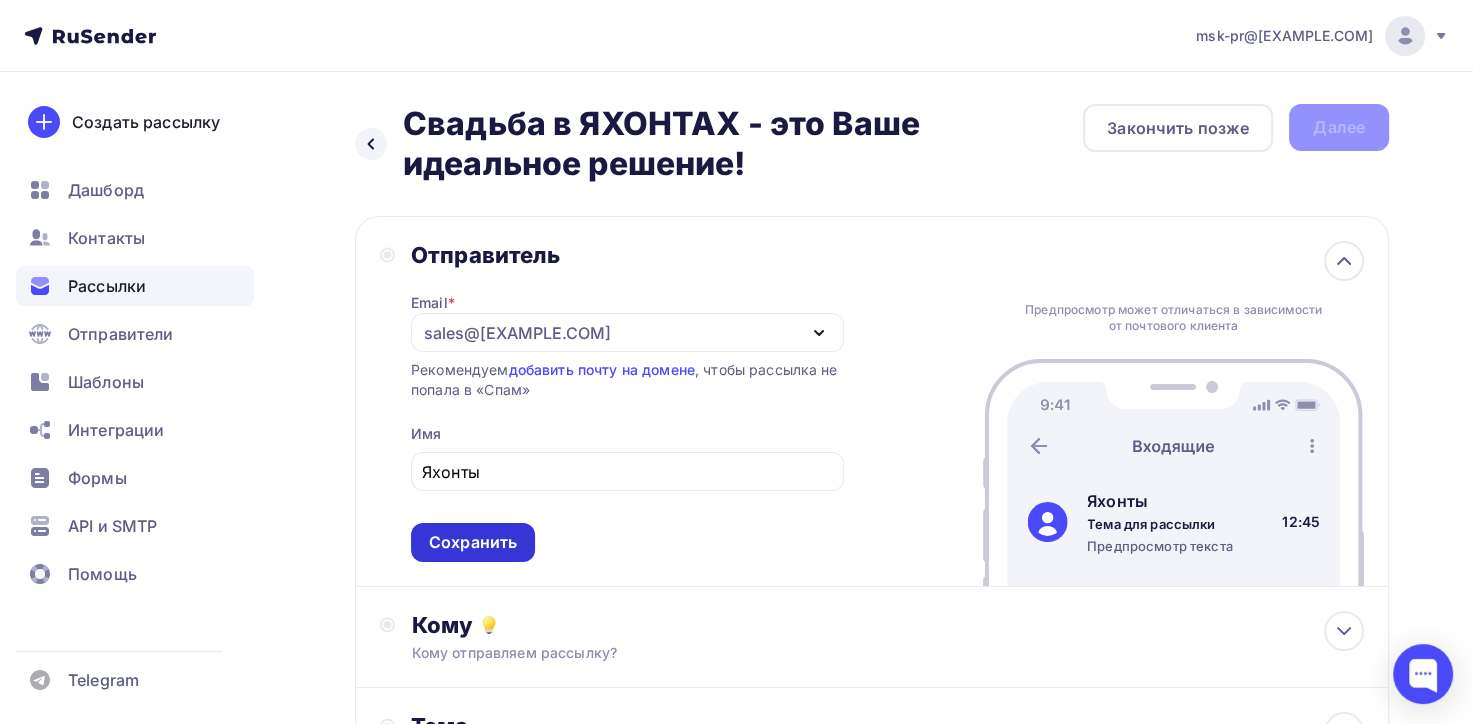scroll, scrollTop: 200, scrollLeft: 0, axis: vertical 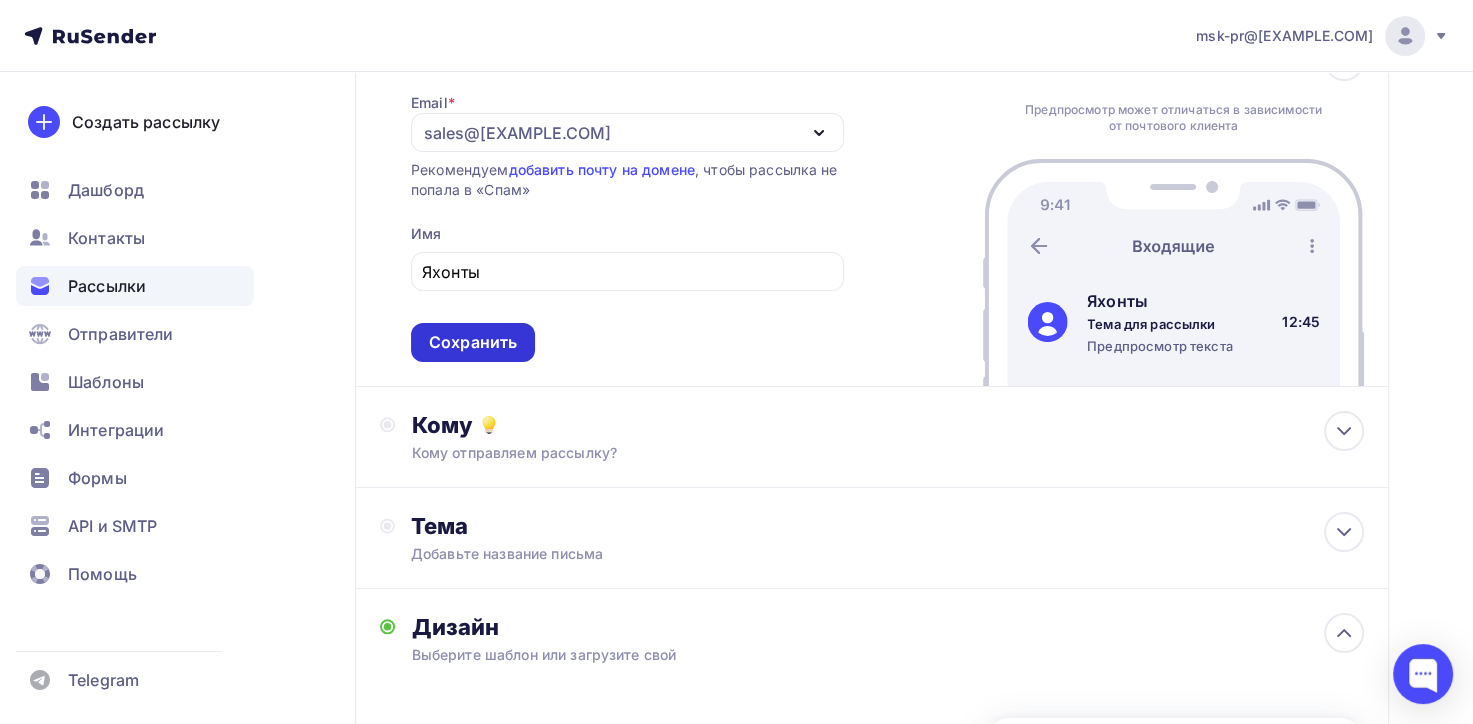 click on "Сохранить" at bounding box center (473, 342) 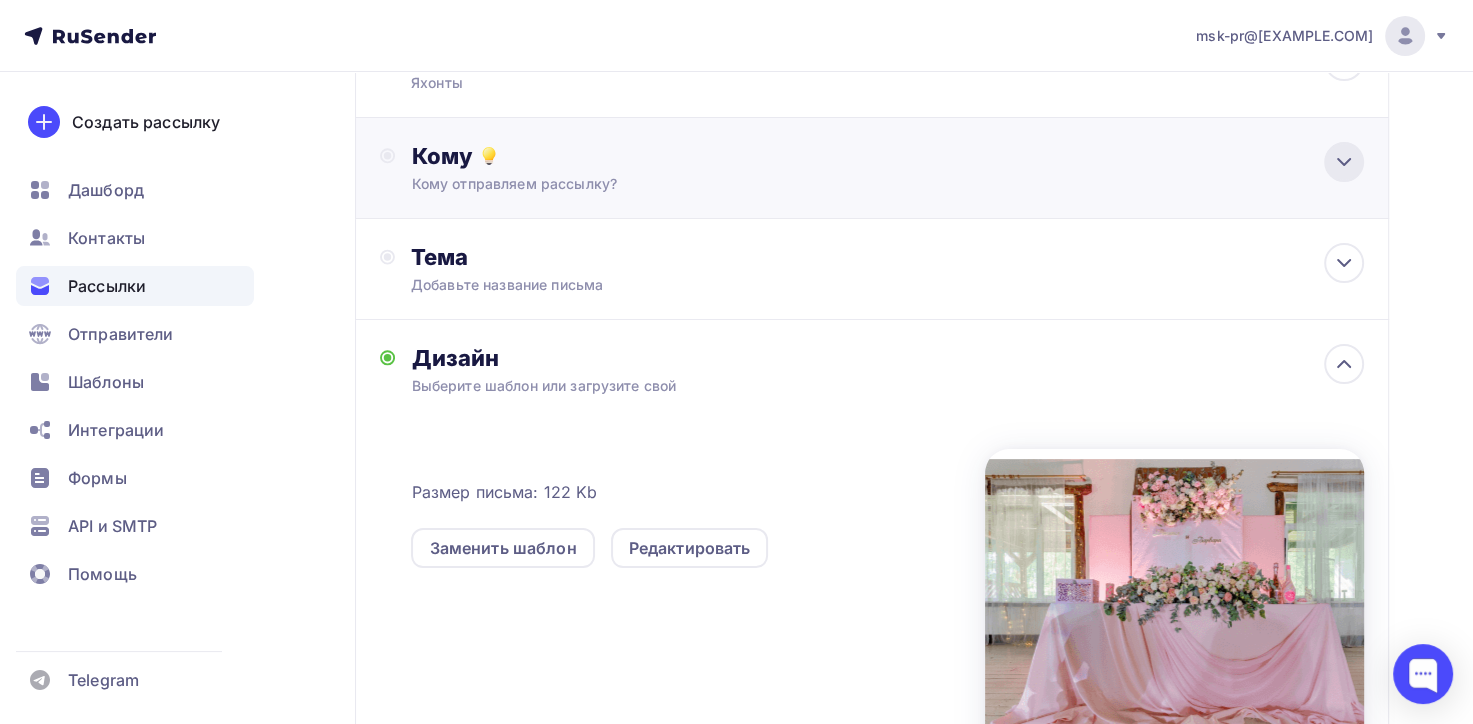 click 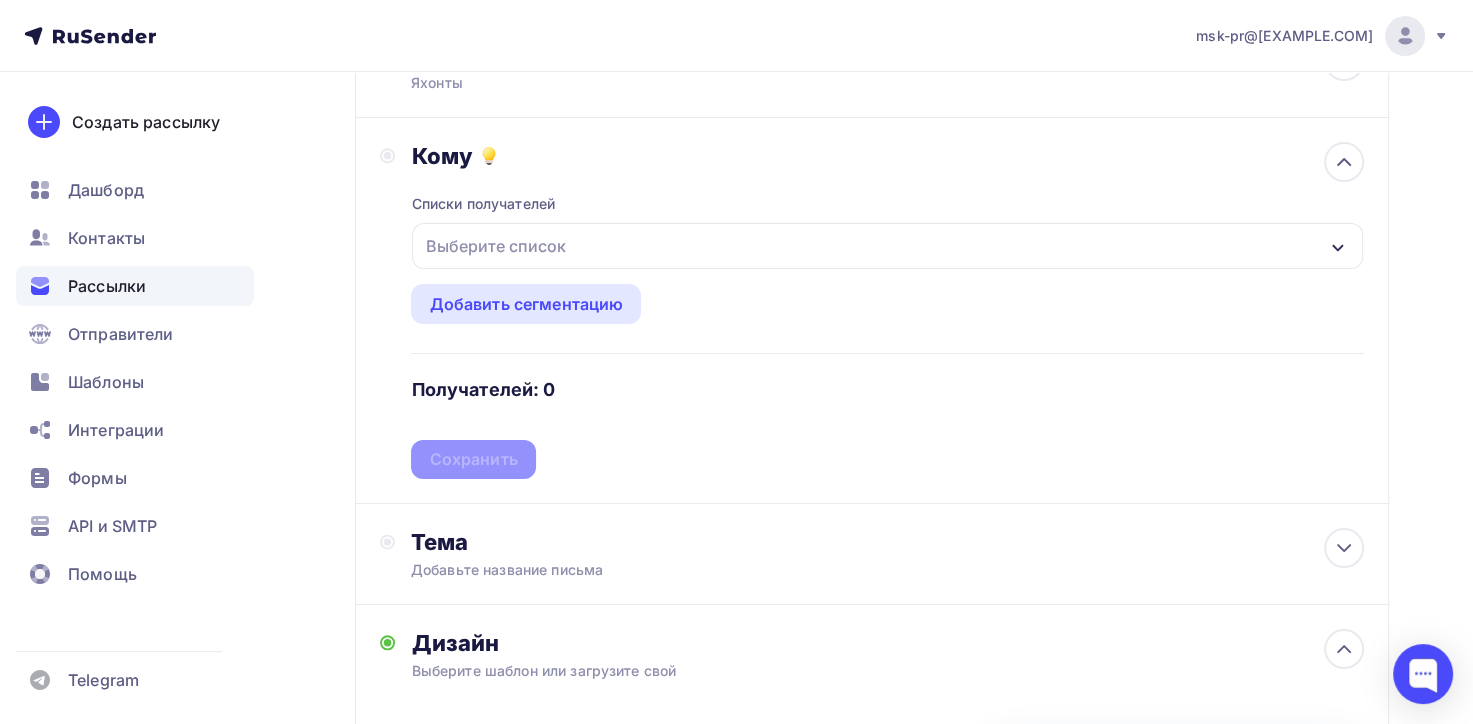 click on "Выберите список" at bounding box center (495, 246) 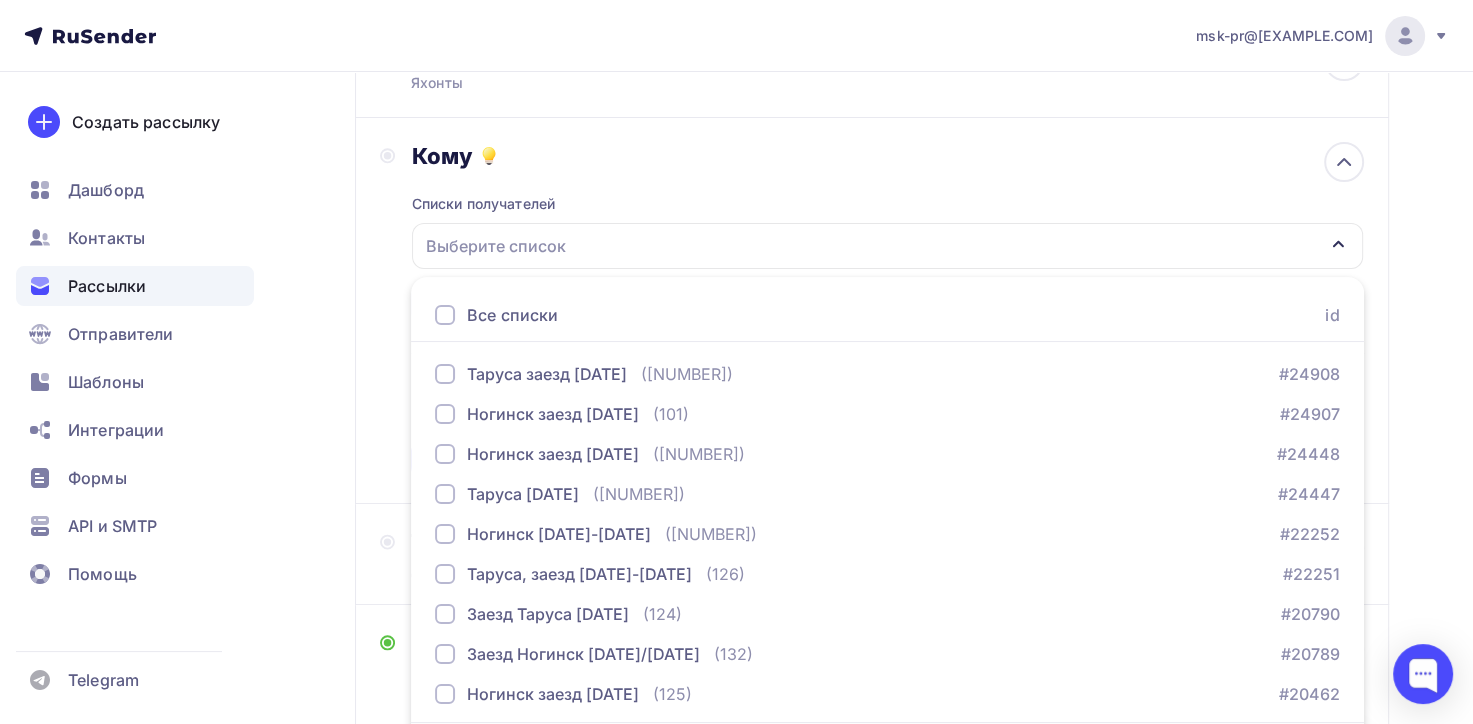 scroll, scrollTop: 270, scrollLeft: 0, axis: vertical 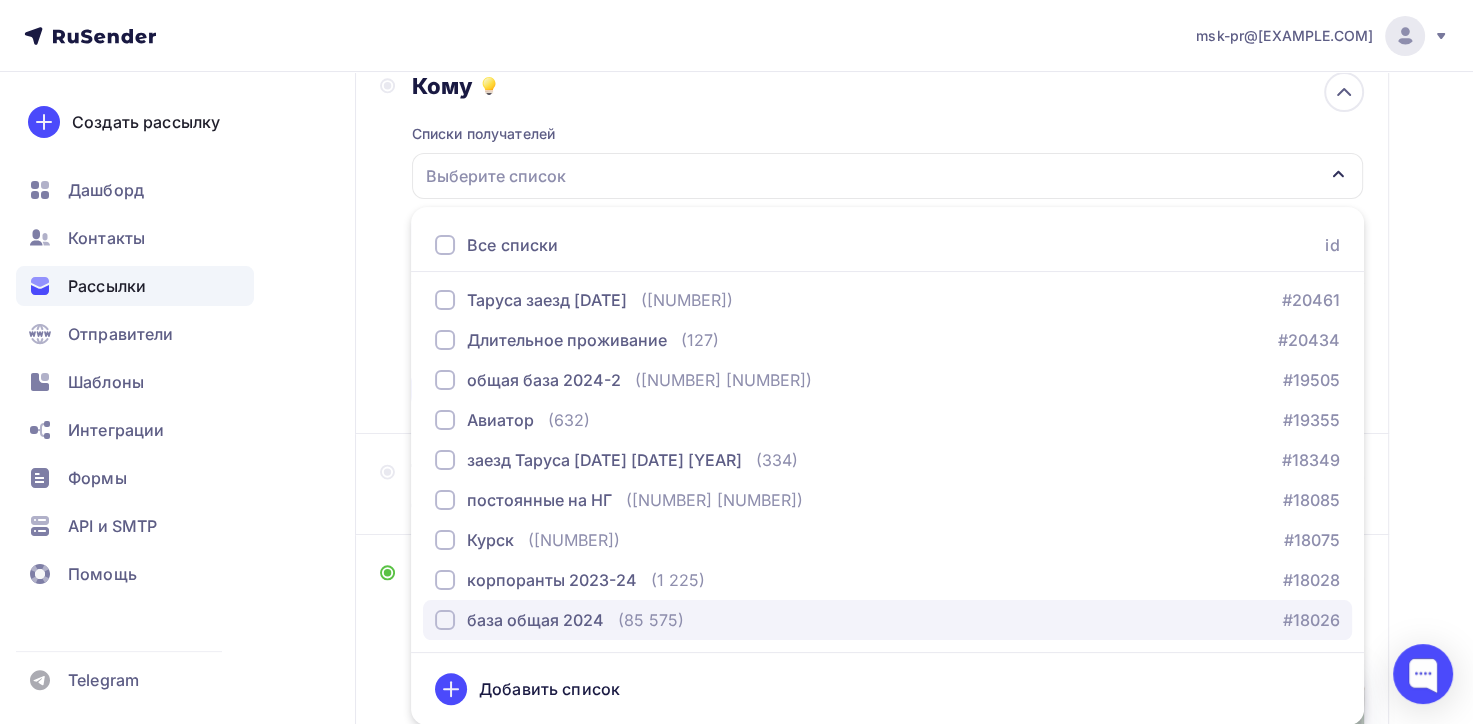 click at bounding box center [445, 620] 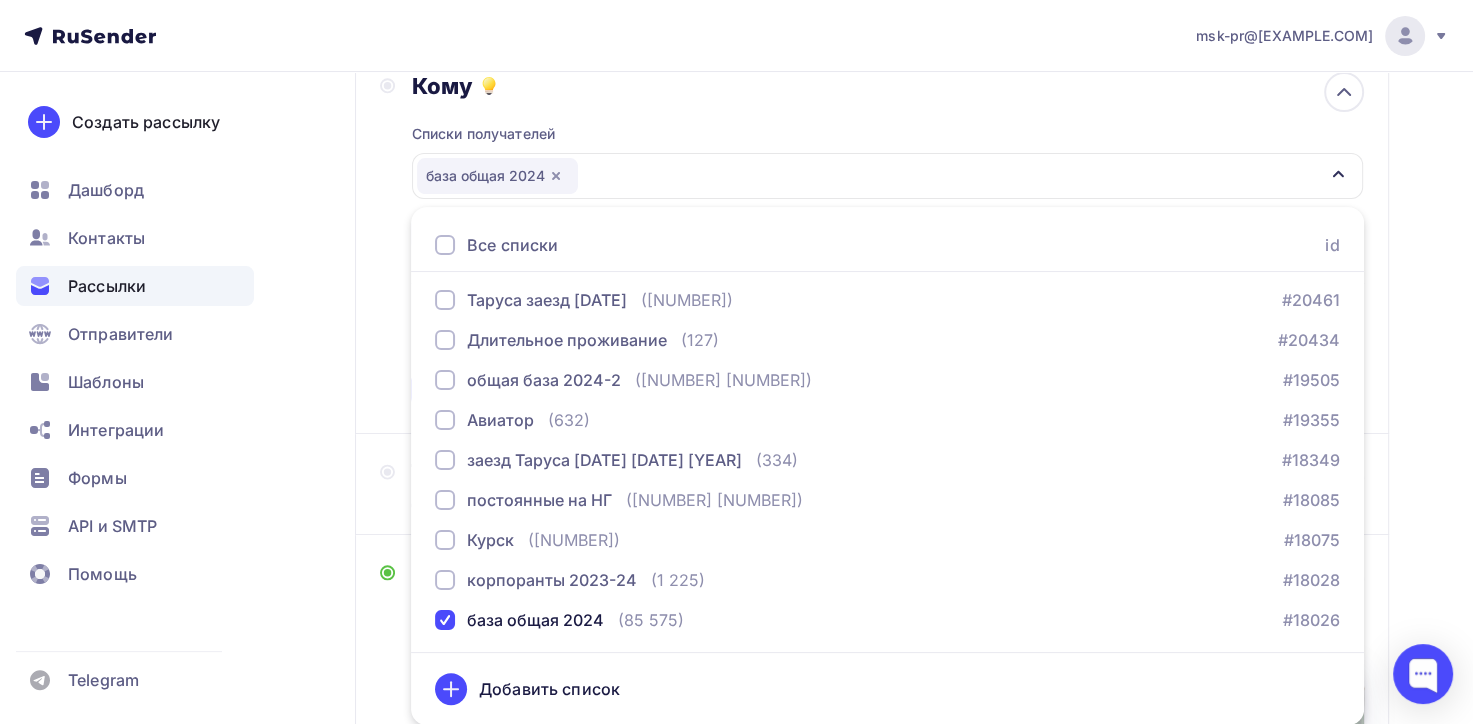 click on "Создать рассылку
Дашборд
Контакты
Рассылки
Отправители
Шаблоны
Интеграции
Формы
API и SMTP
Помощь
Telegram" at bounding box center (135, 398) 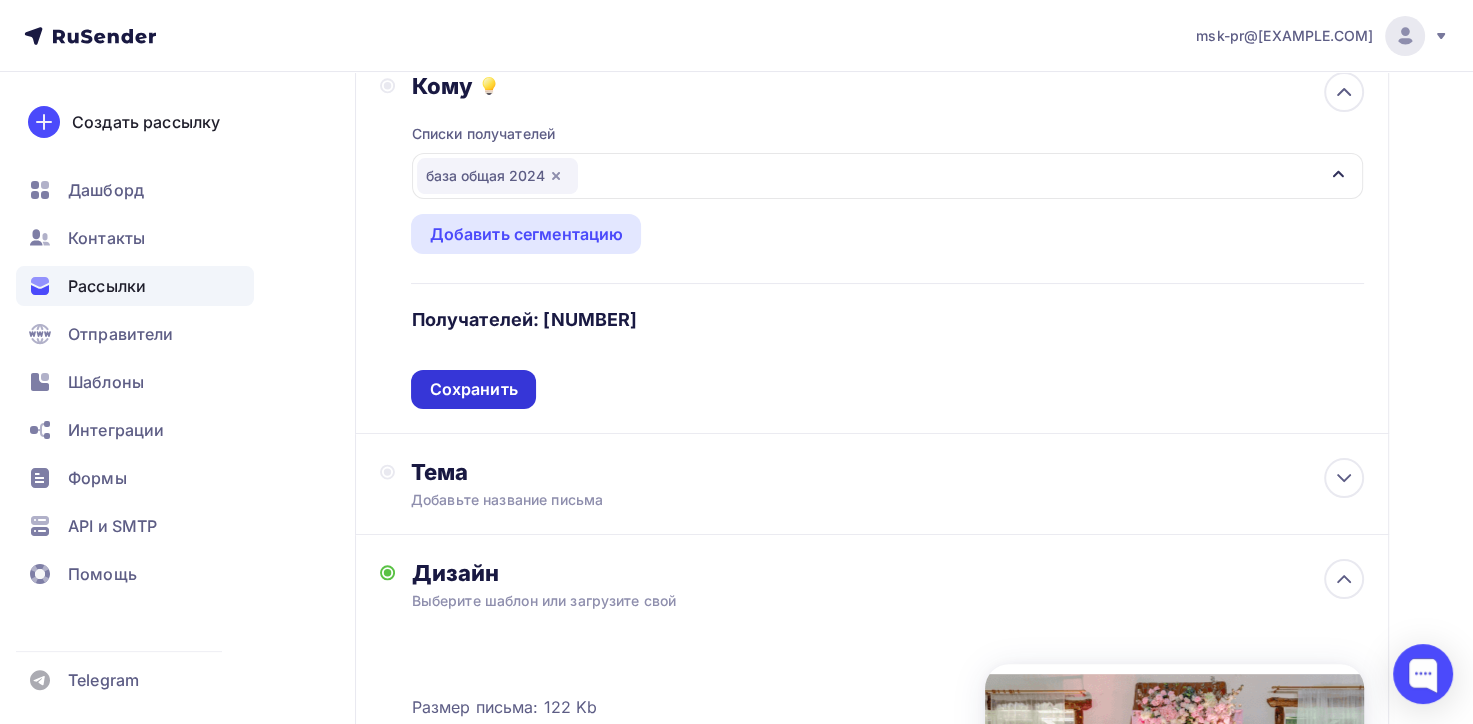 click on "Сохранить" at bounding box center [473, 389] 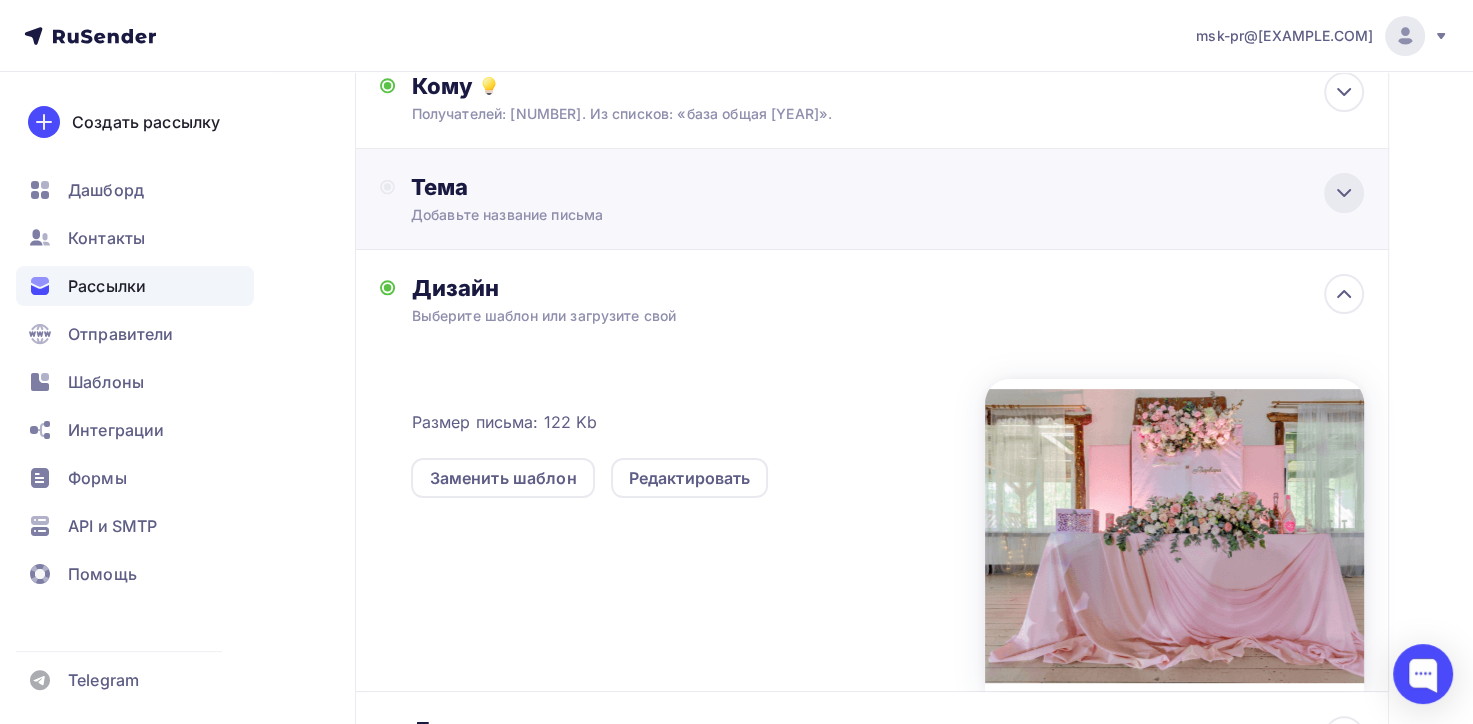 click 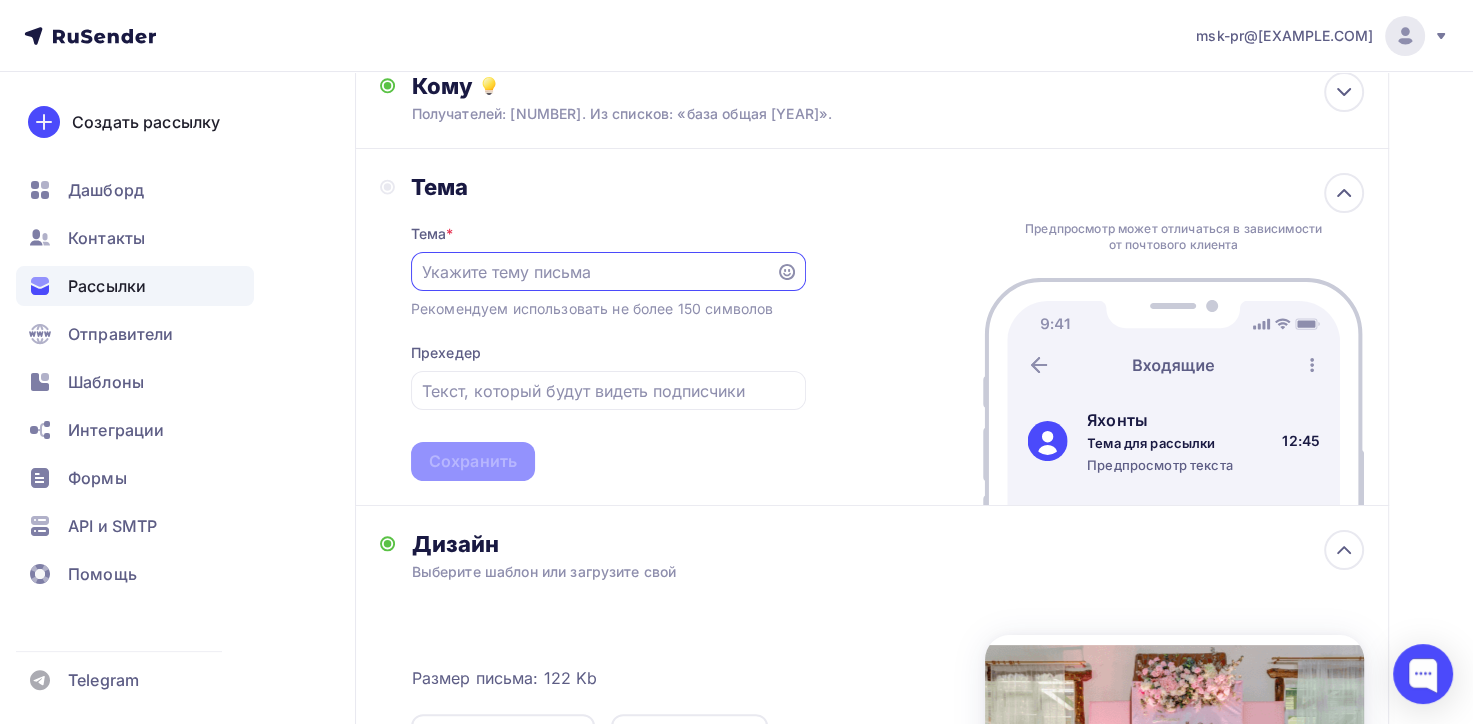 scroll, scrollTop: 0, scrollLeft: 0, axis: both 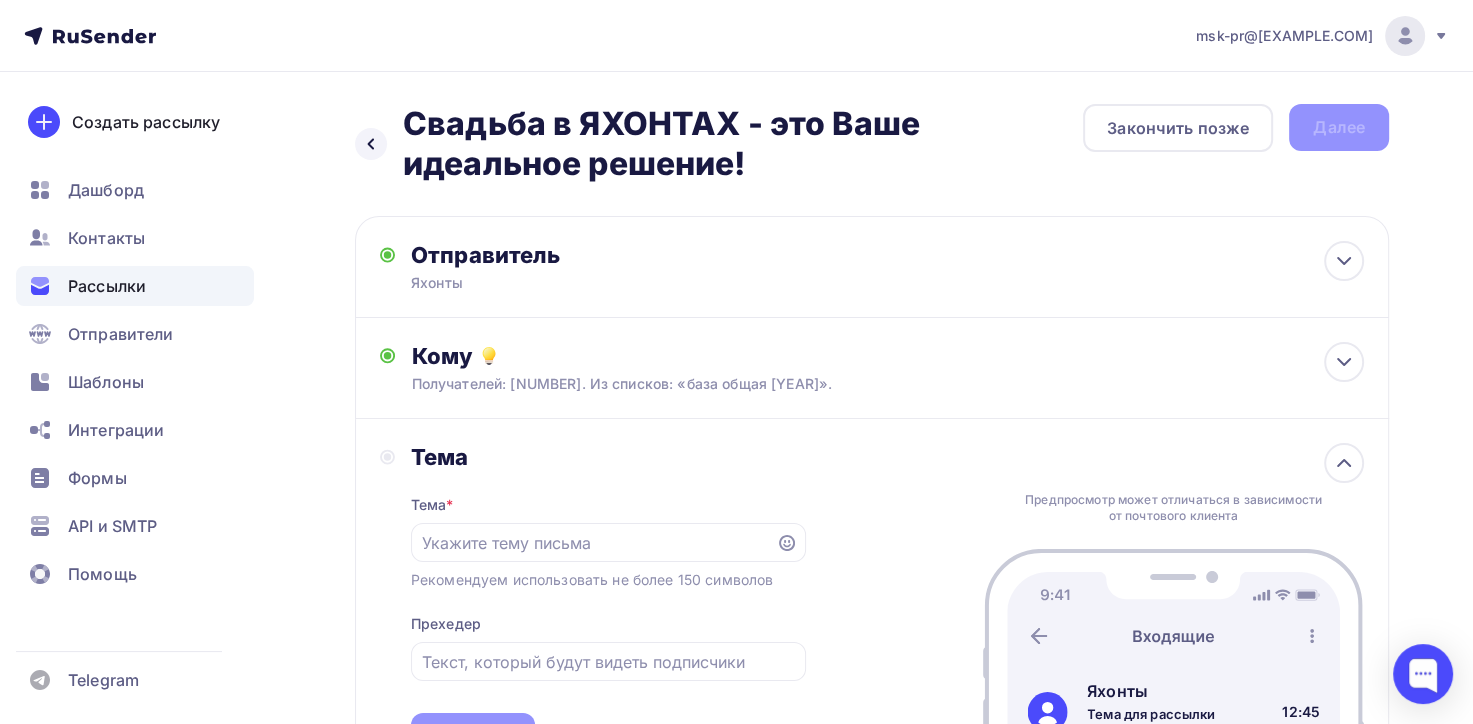 drag, startPoint x: 407, startPoint y: 111, endPoint x: 755, endPoint y: 179, distance: 354.58145 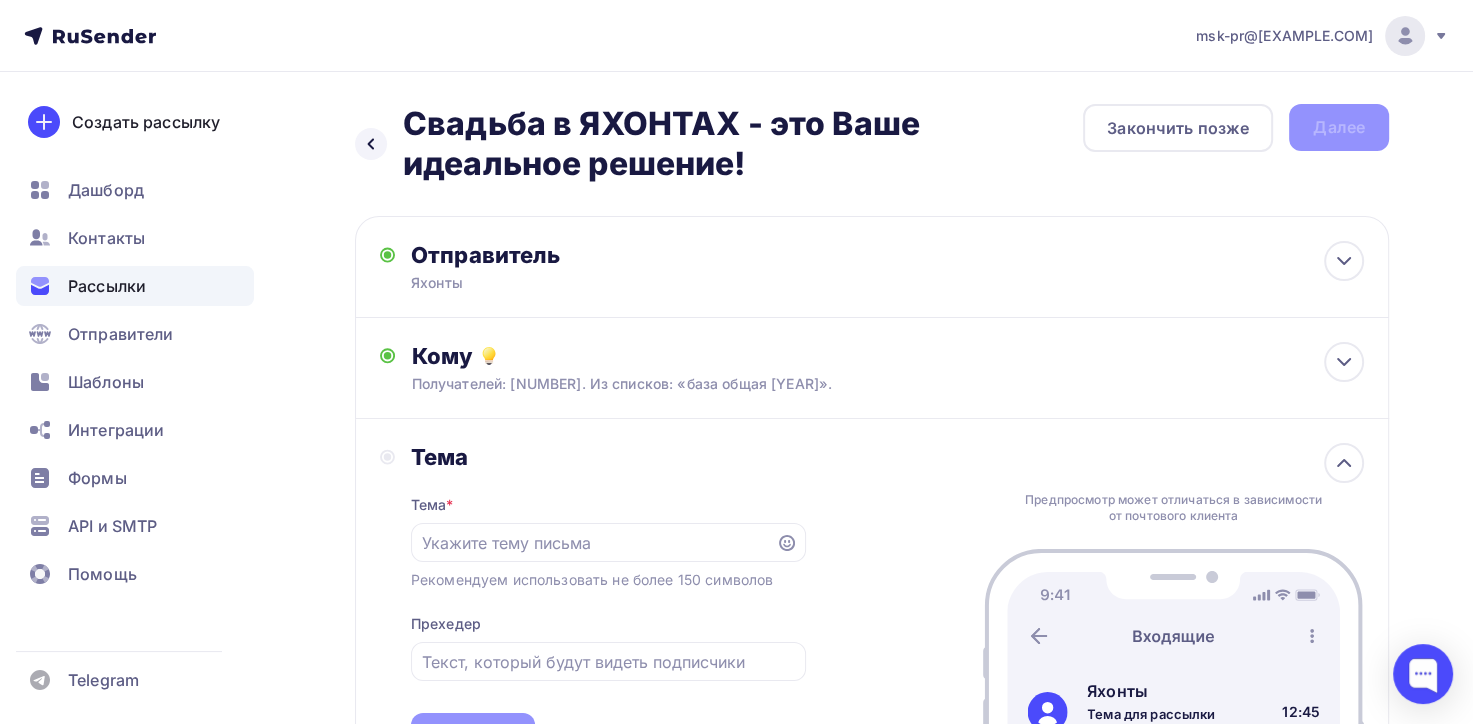 click on "Свадьба в ЯХОНТАХ  - это Ваше идеальное решение!" at bounding box center (743, 144) 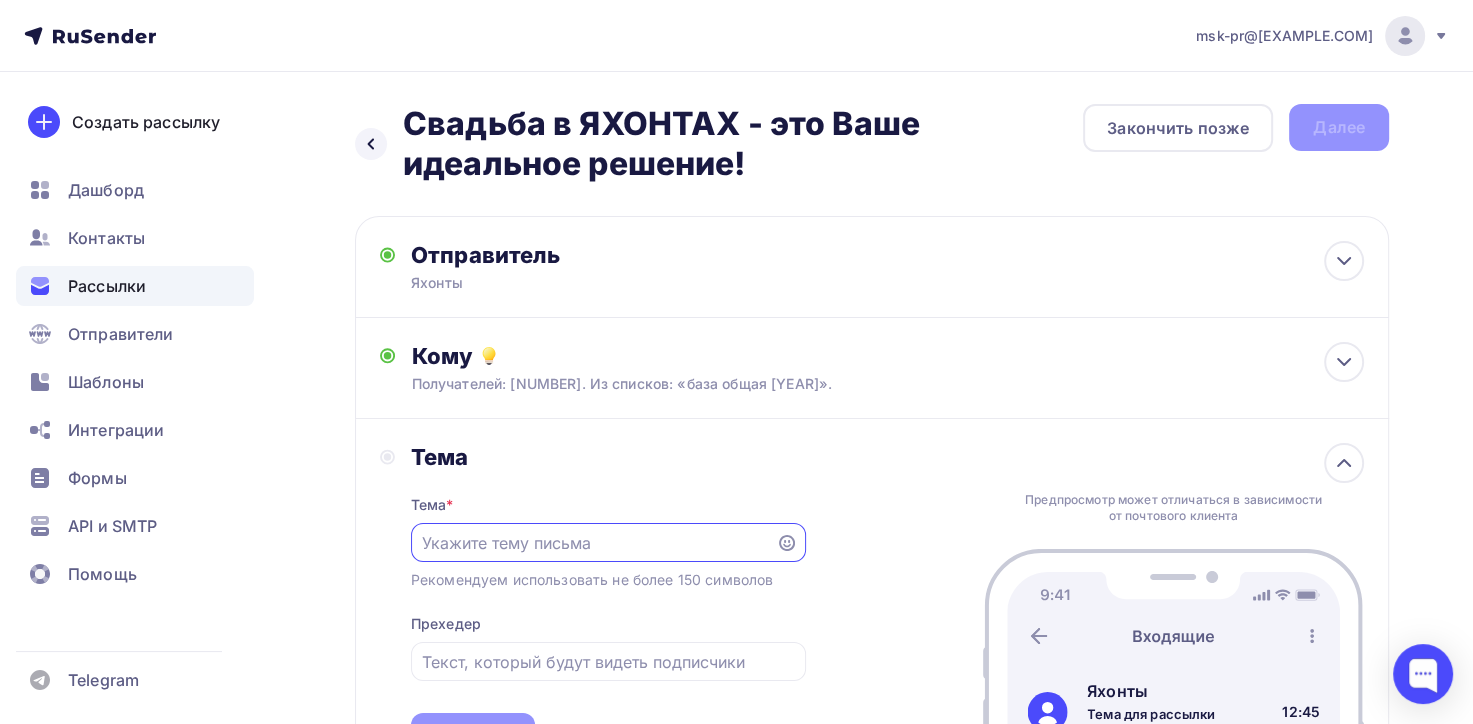 click at bounding box center [593, 543] 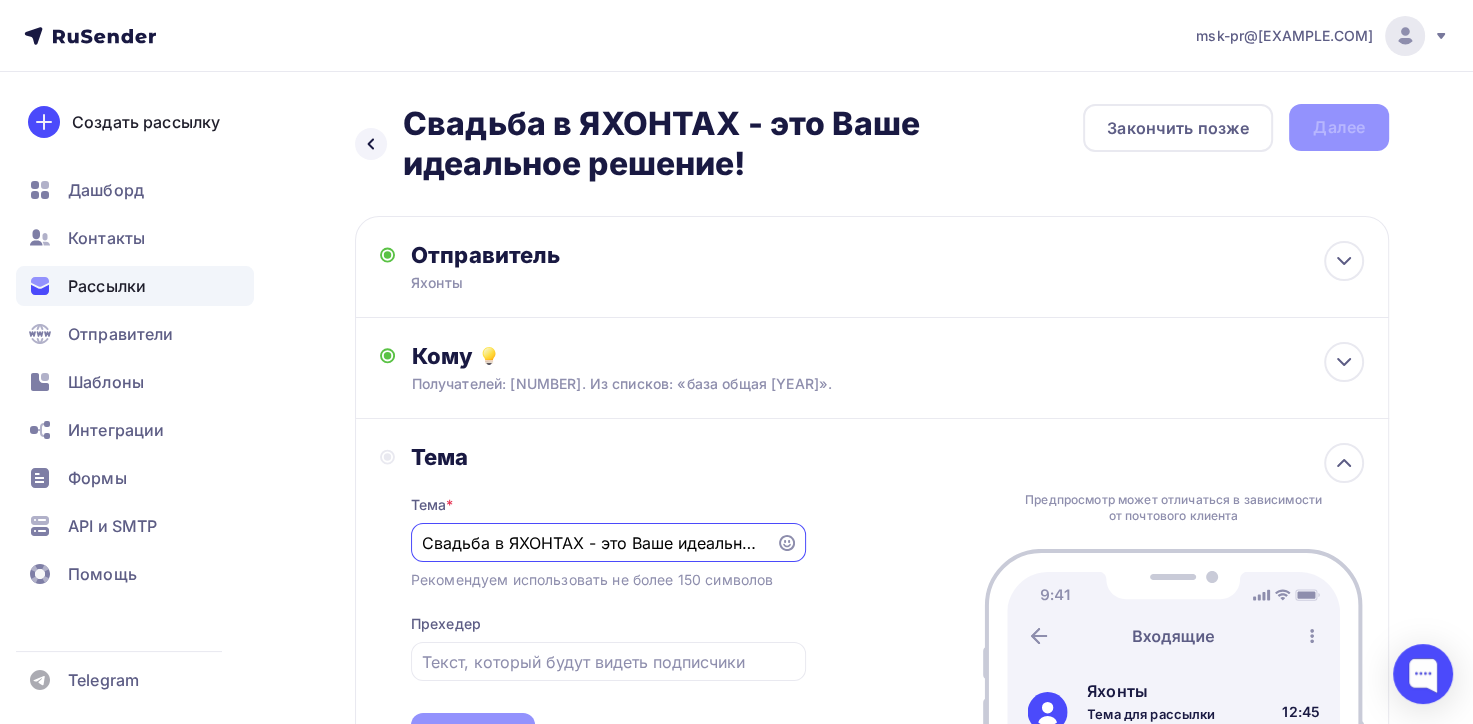 scroll, scrollTop: 0, scrollLeft: 73, axis: horizontal 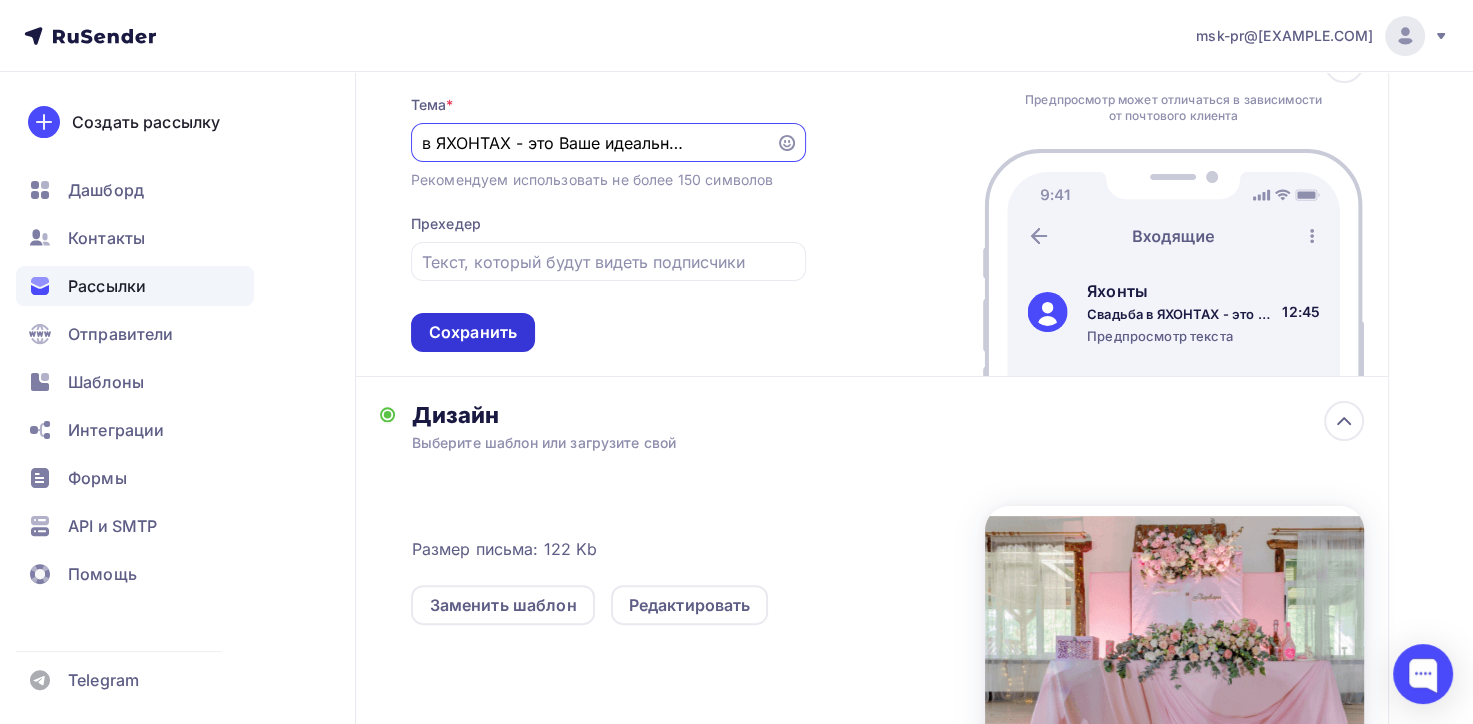 type on "Свадьба в ЯХОНТАХ - это Ваше идеальное решение!" 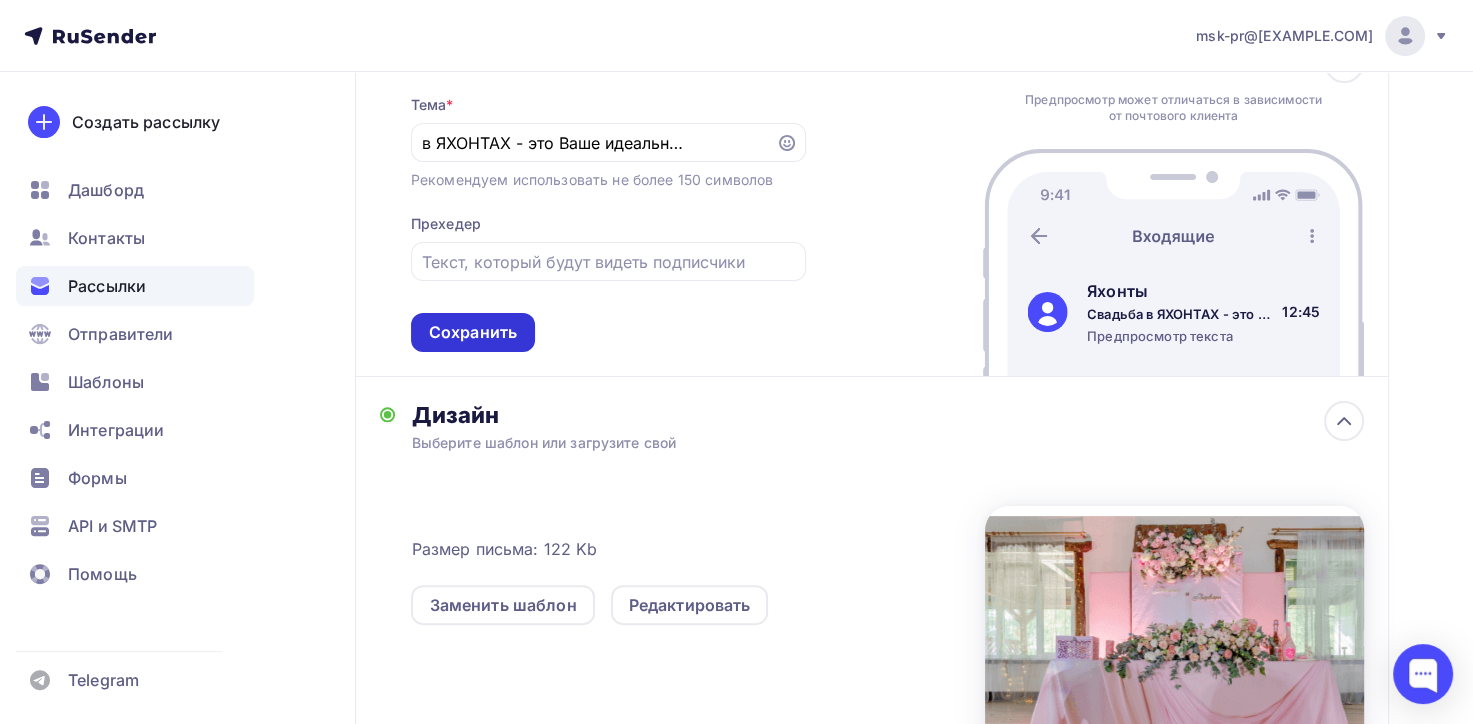 click on "Сохранить" at bounding box center [473, 332] 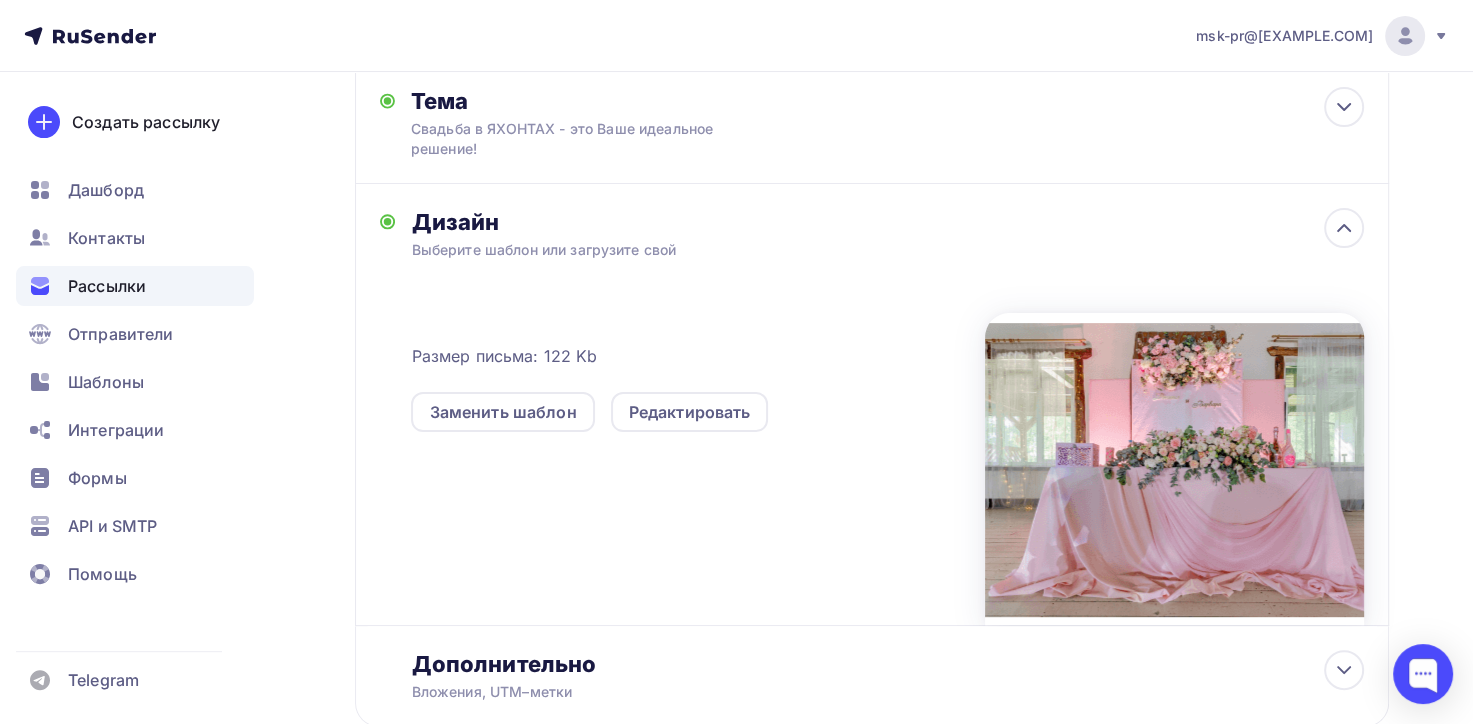 scroll, scrollTop: 0, scrollLeft: 0, axis: both 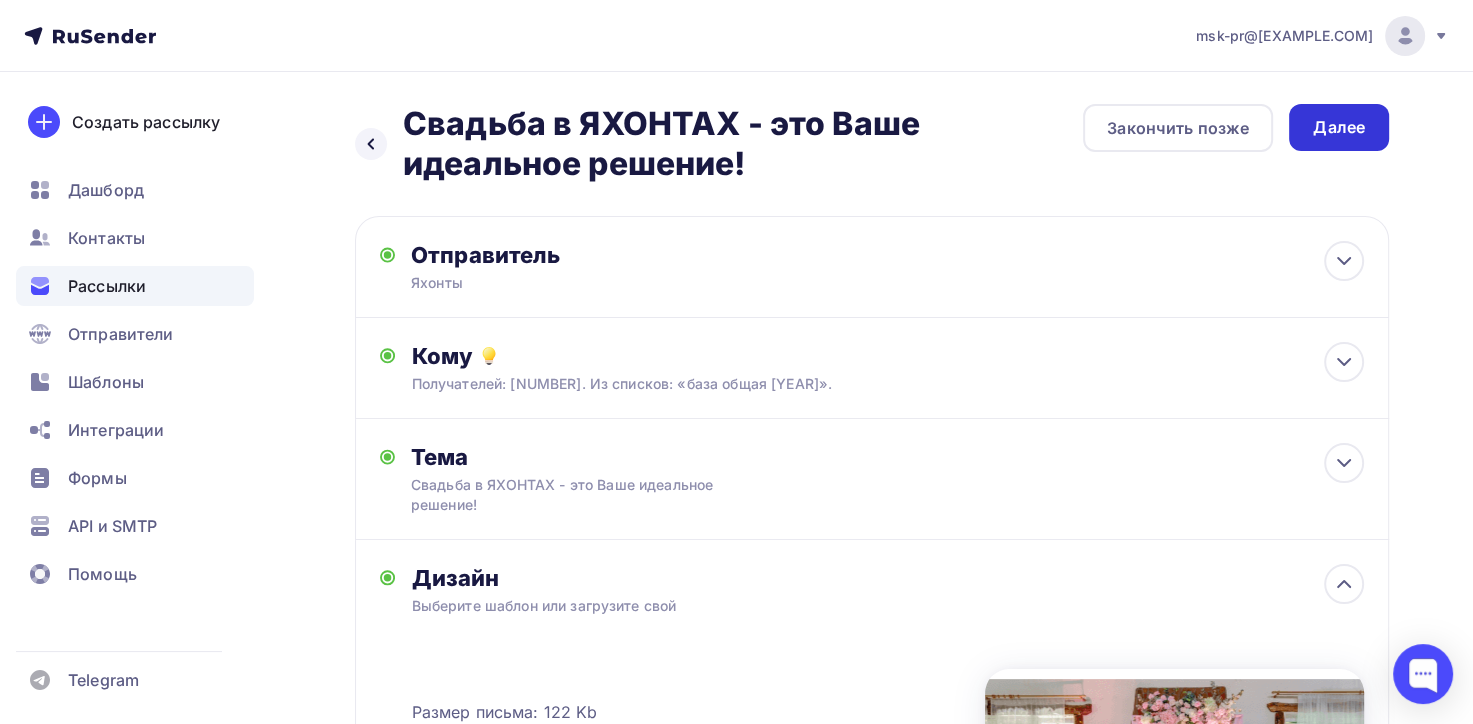 click on "Далее" at bounding box center (1339, 127) 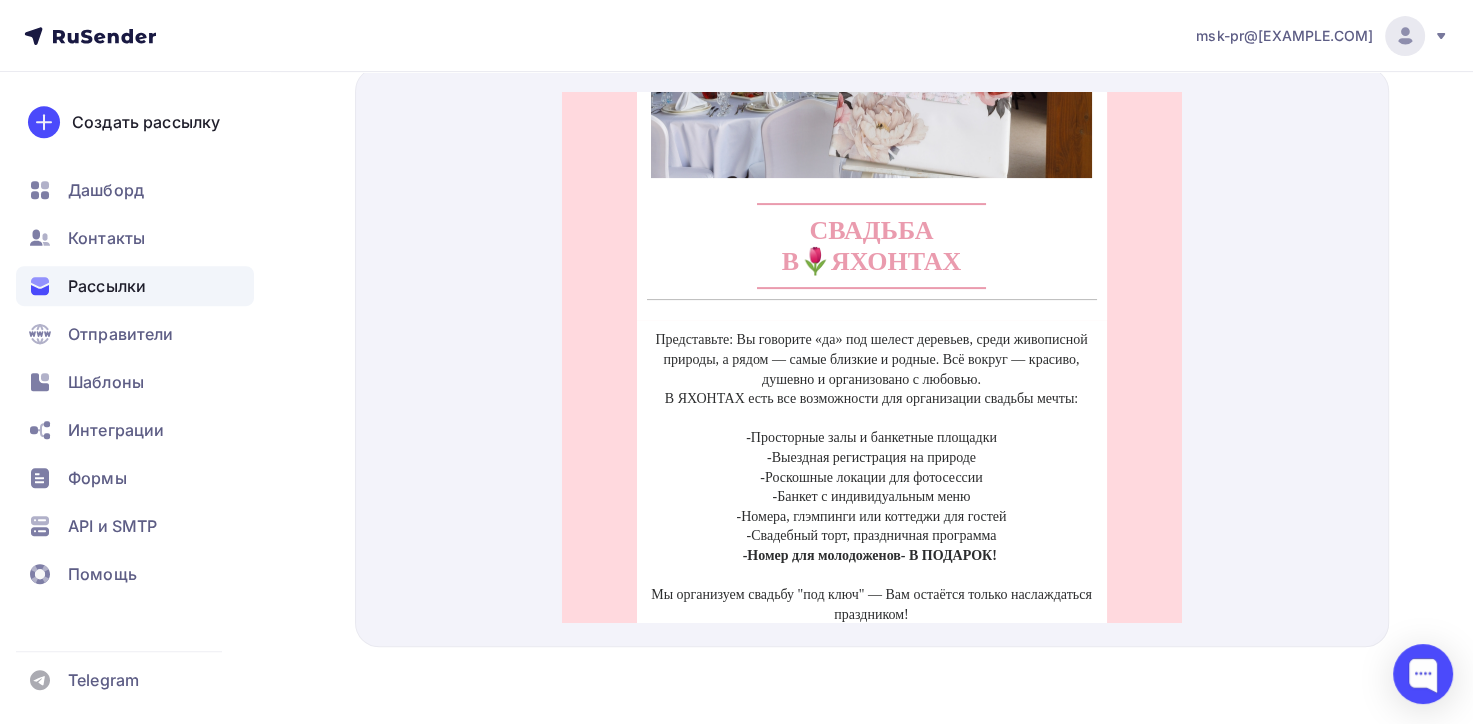 scroll, scrollTop: 0, scrollLeft: 0, axis: both 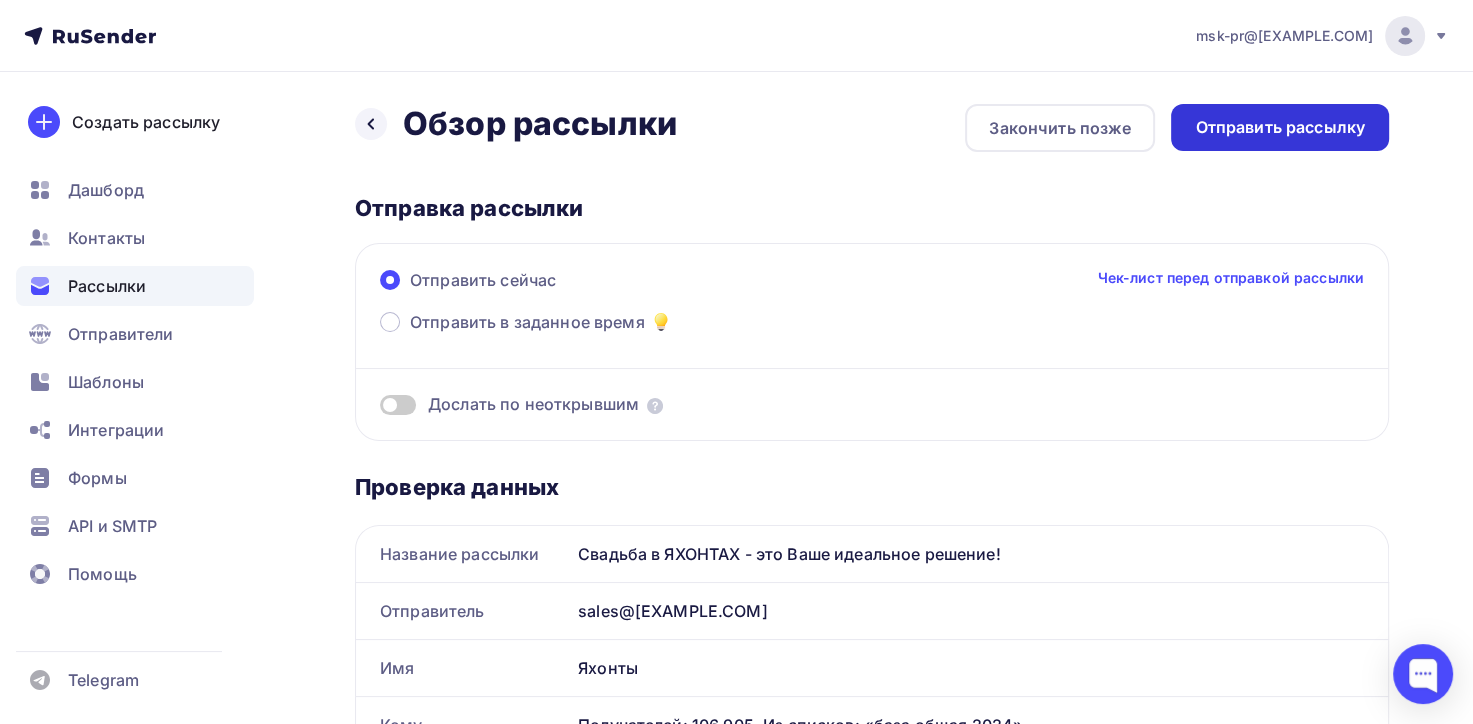 click on "Отправить рассылку" at bounding box center (1280, 127) 